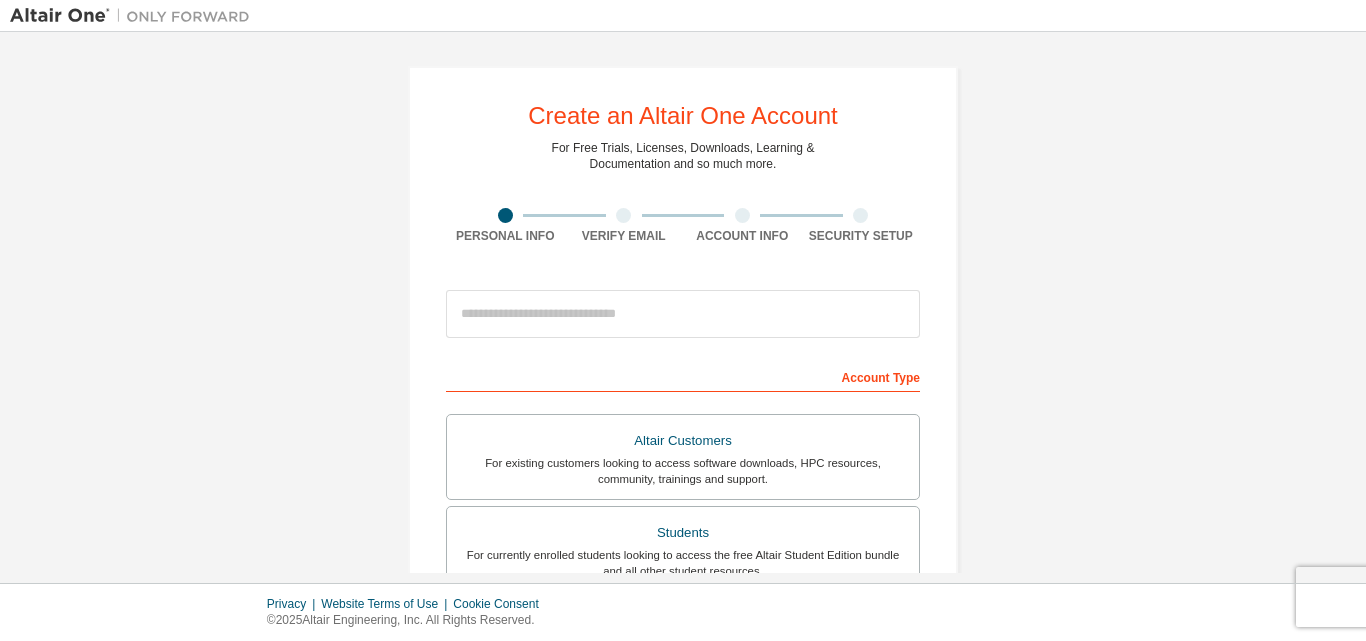 scroll, scrollTop: 0, scrollLeft: 0, axis: both 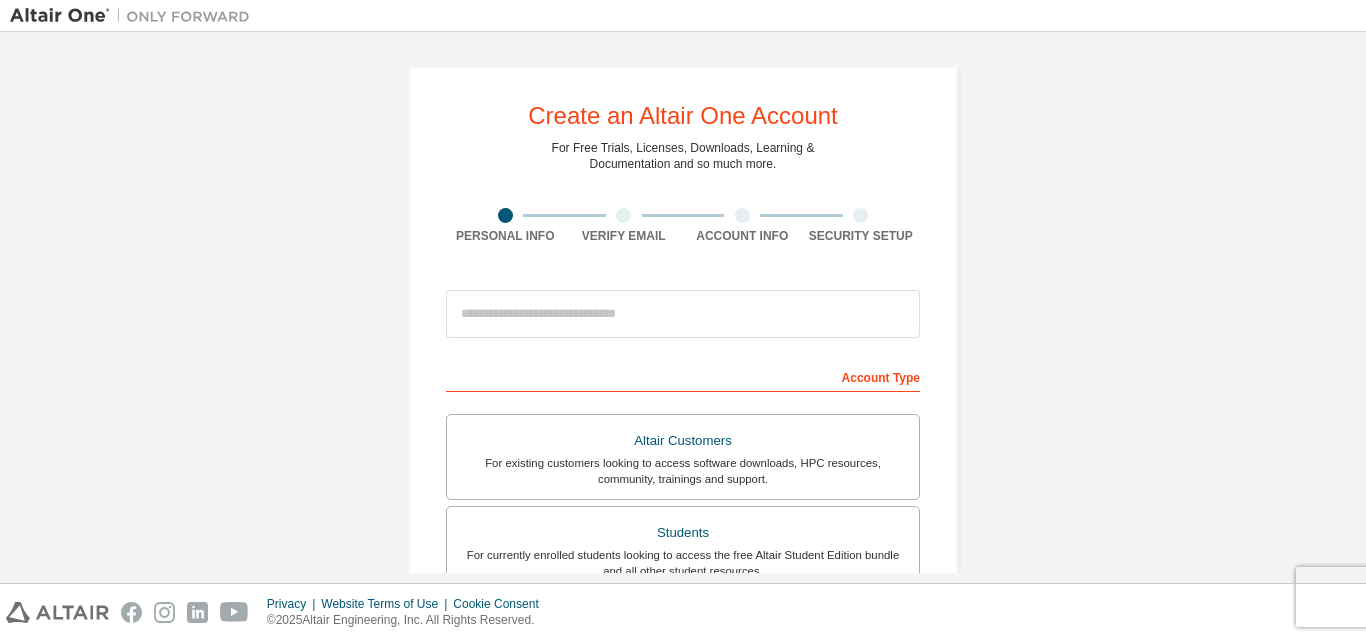 click at bounding box center (623, 215) 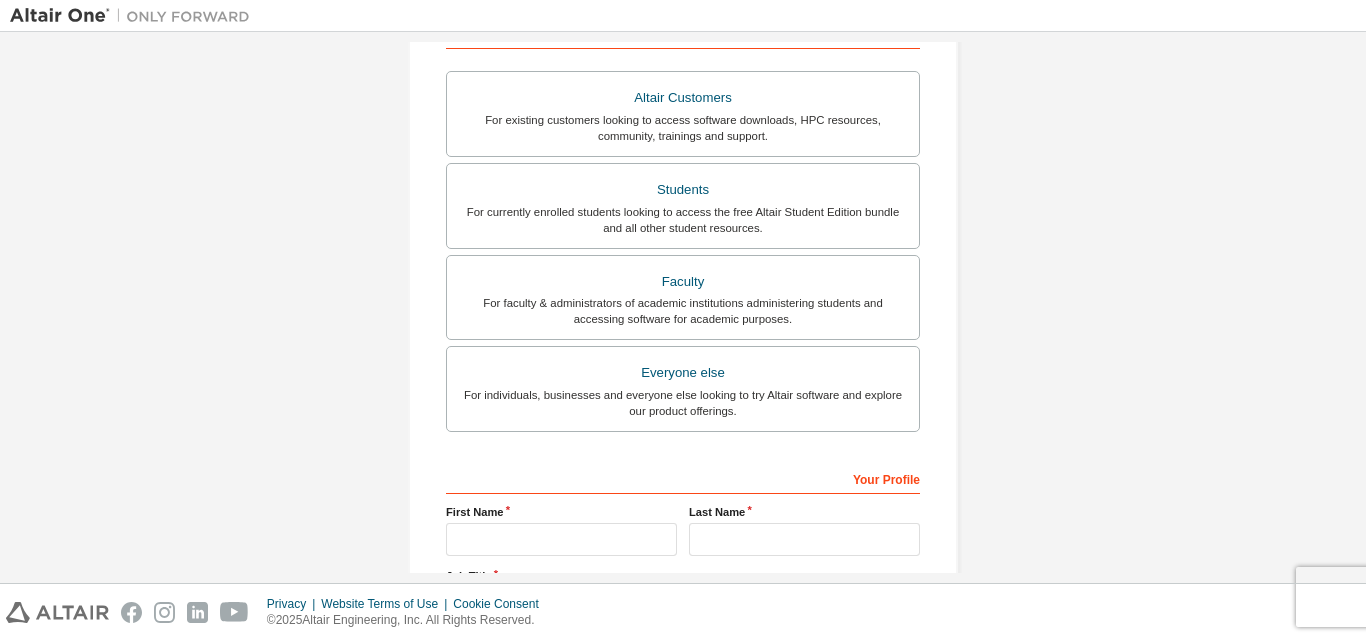 scroll, scrollTop: 400, scrollLeft: 0, axis: vertical 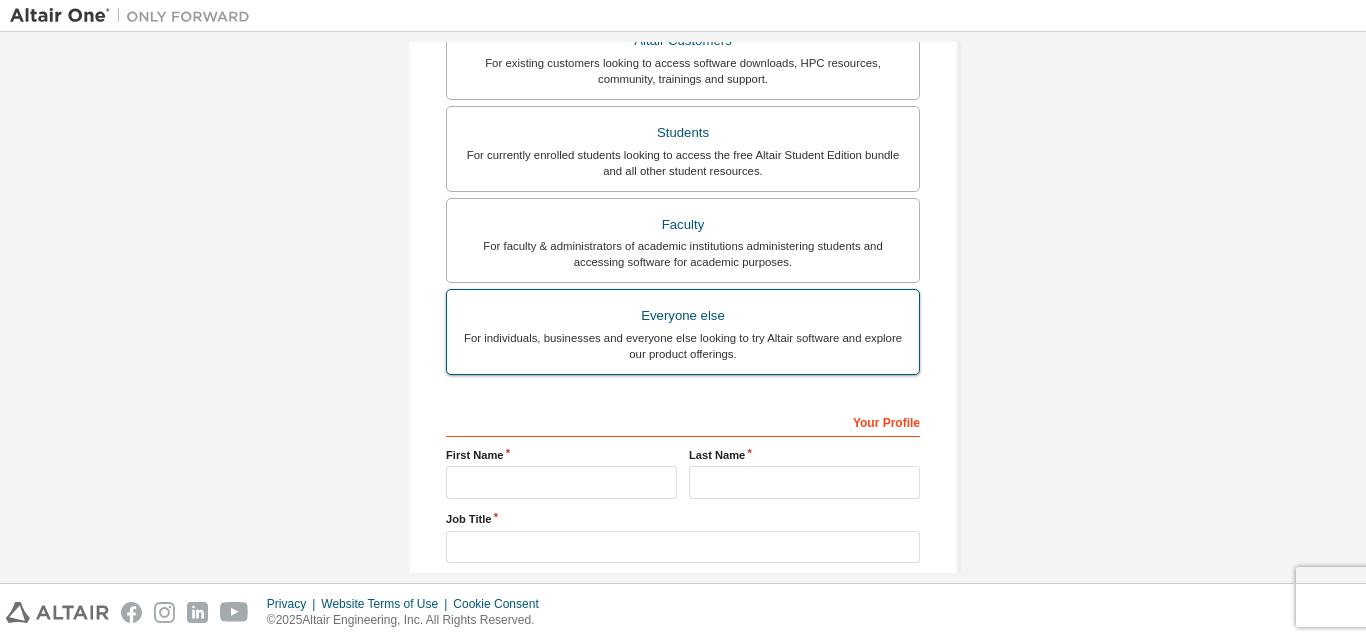 click on "Everyone else" at bounding box center (683, 316) 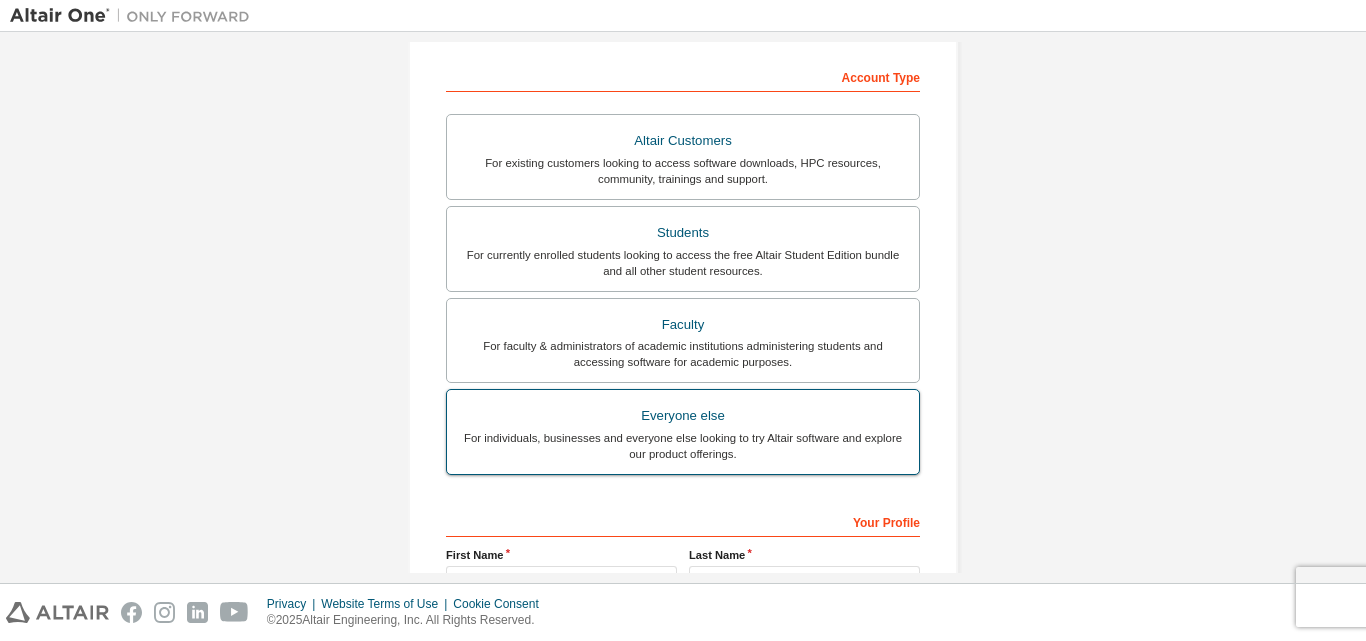 scroll, scrollTop: 400, scrollLeft: 0, axis: vertical 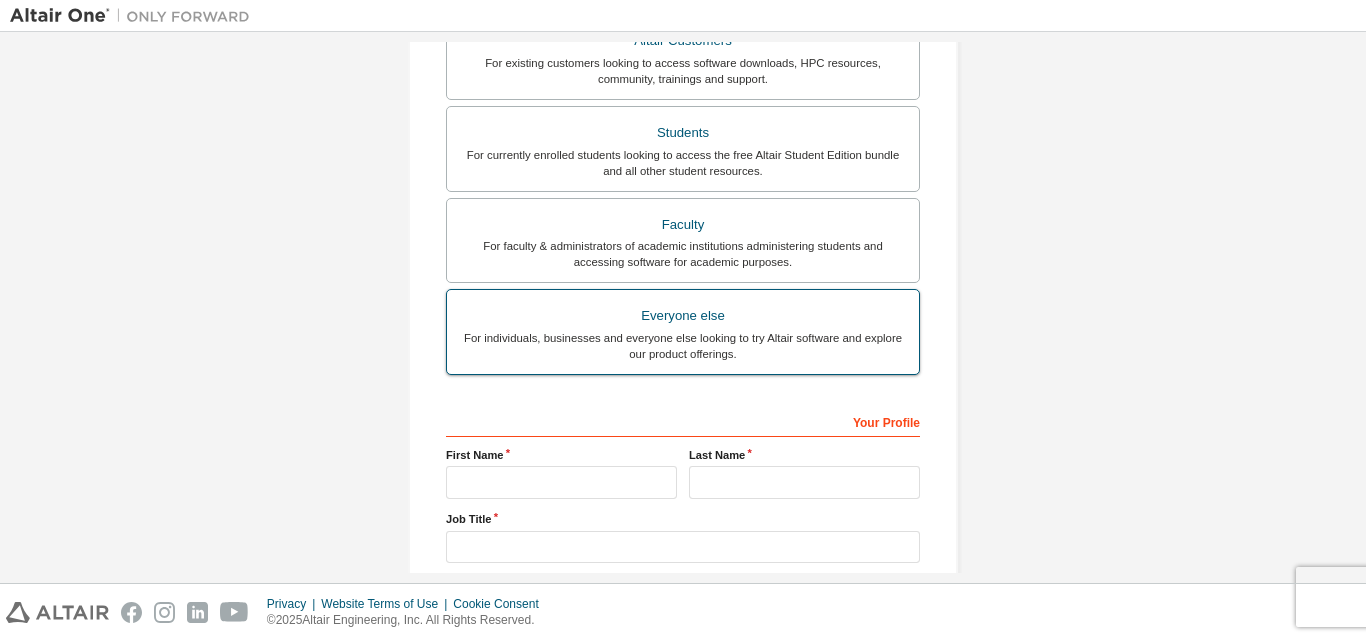 click on "Everyone else" at bounding box center [683, 316] 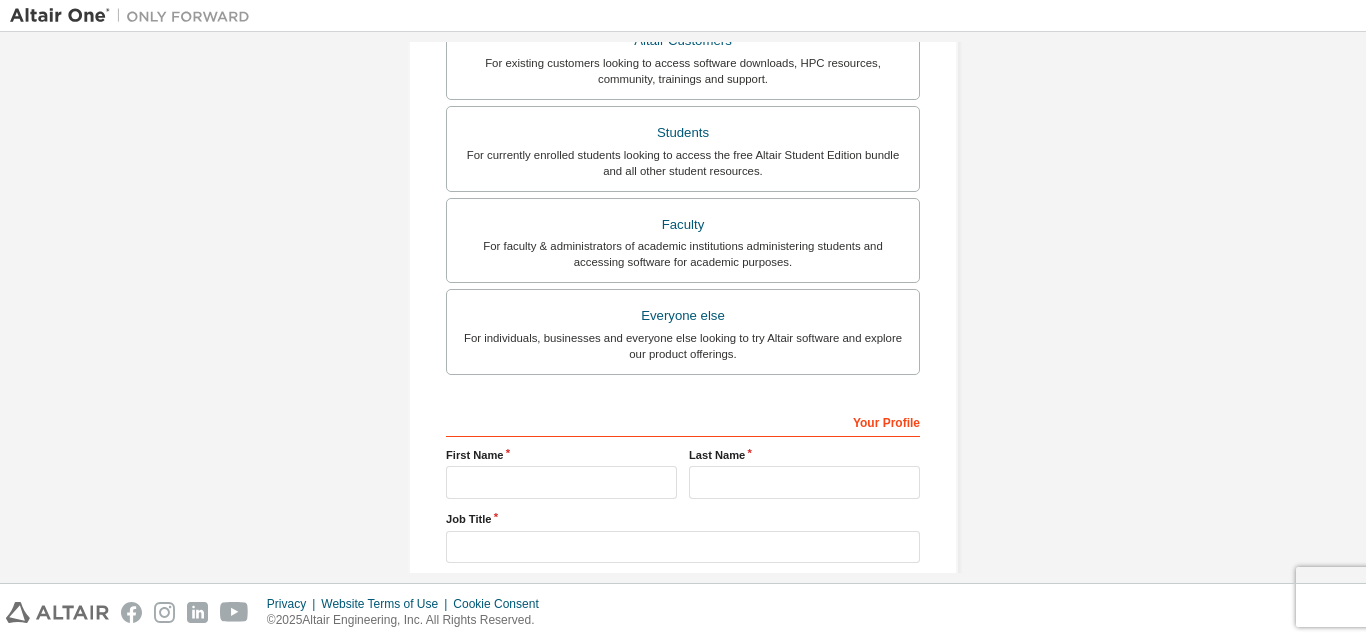 scroll, scrollTop: 500, scrollLeft: 0, axis: vertical 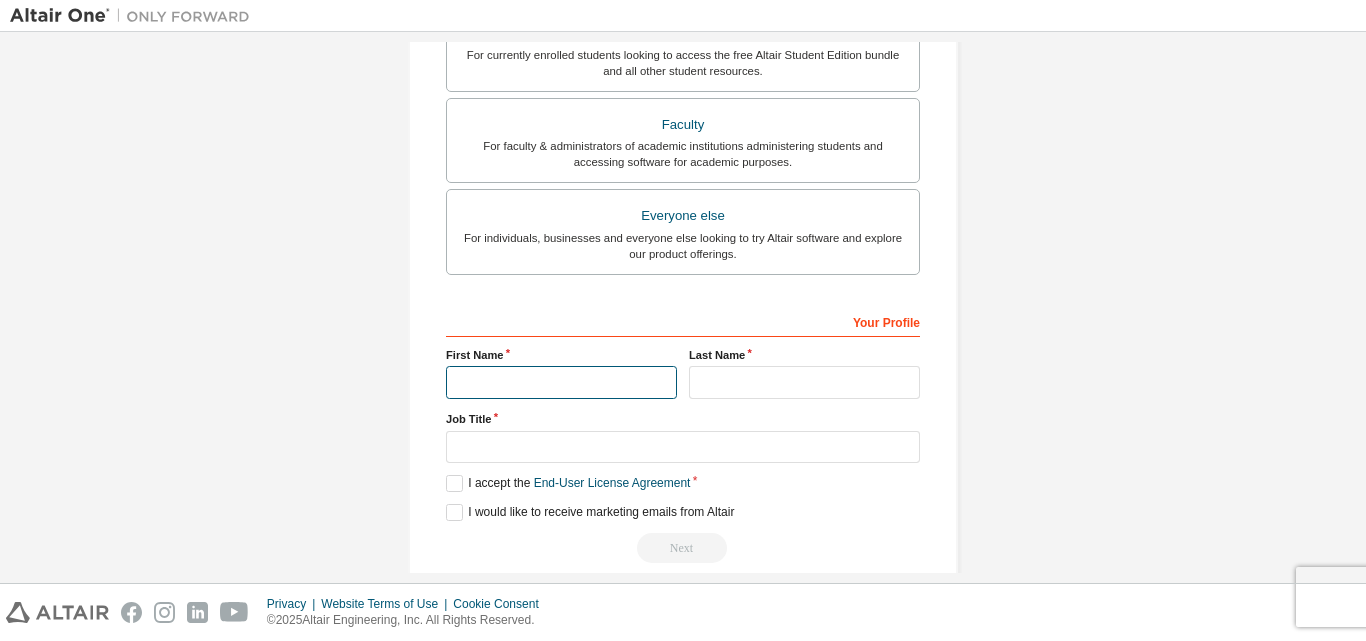 click at bounding box center [561, 382] 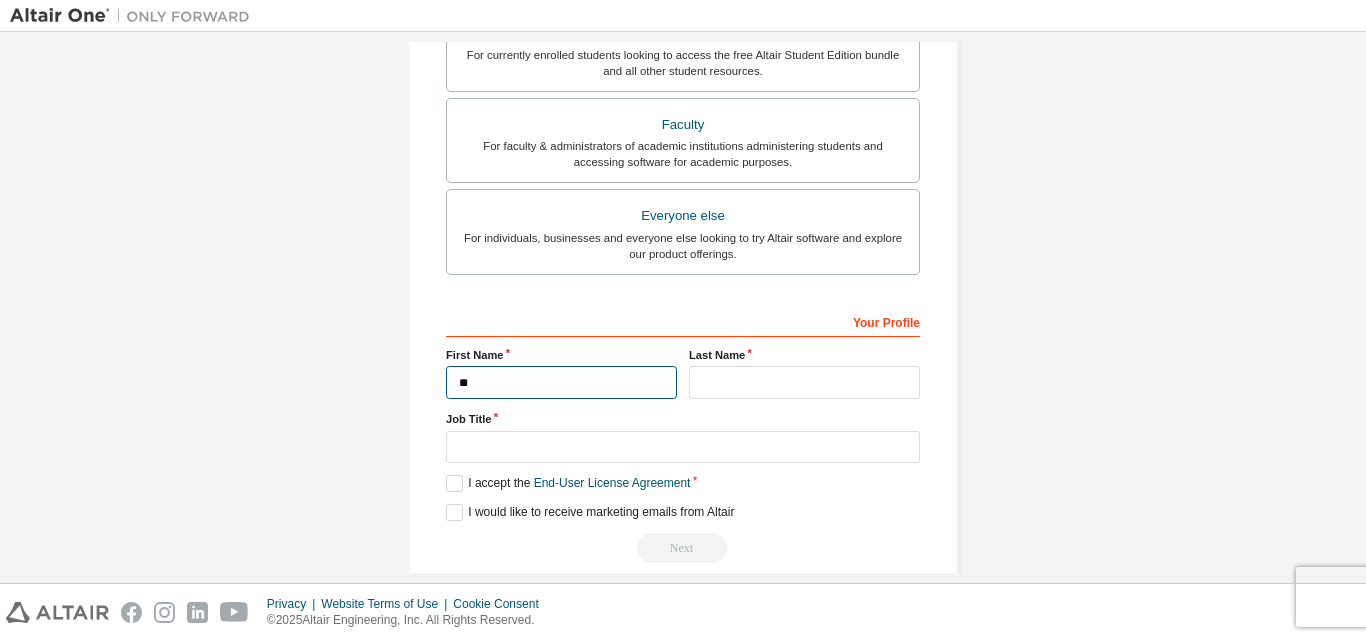 type on "*" 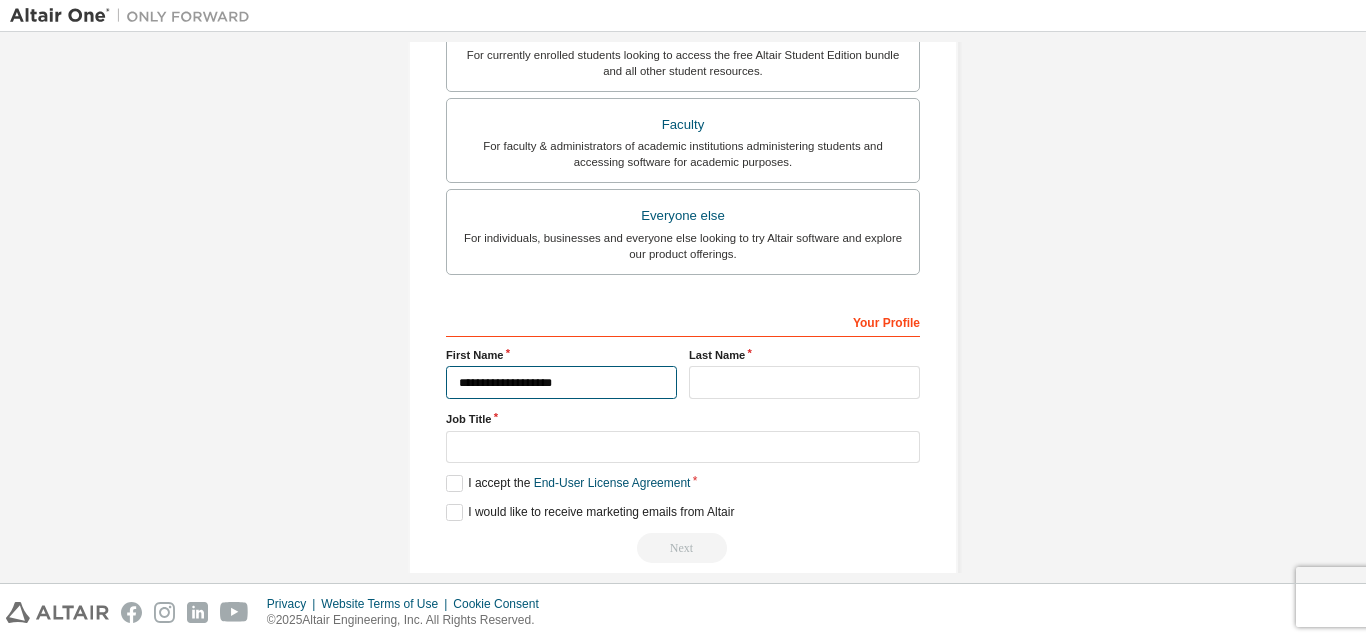 type on "**********" 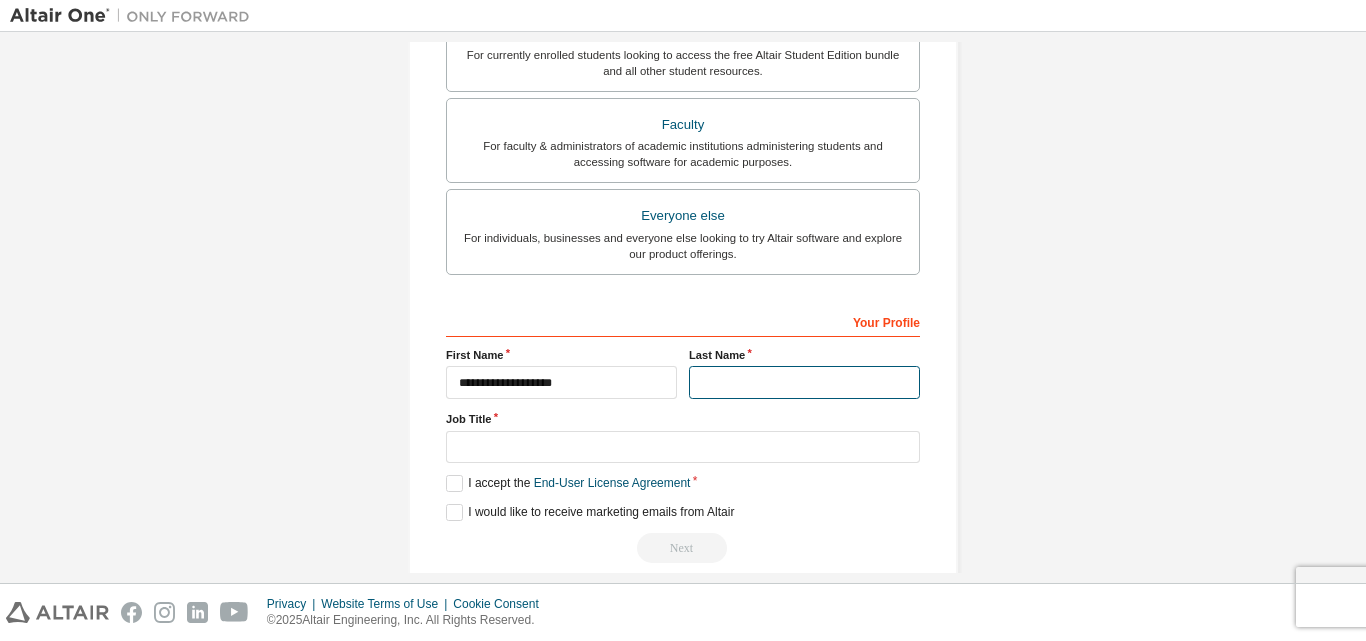 click at bounding box center (804, 382) 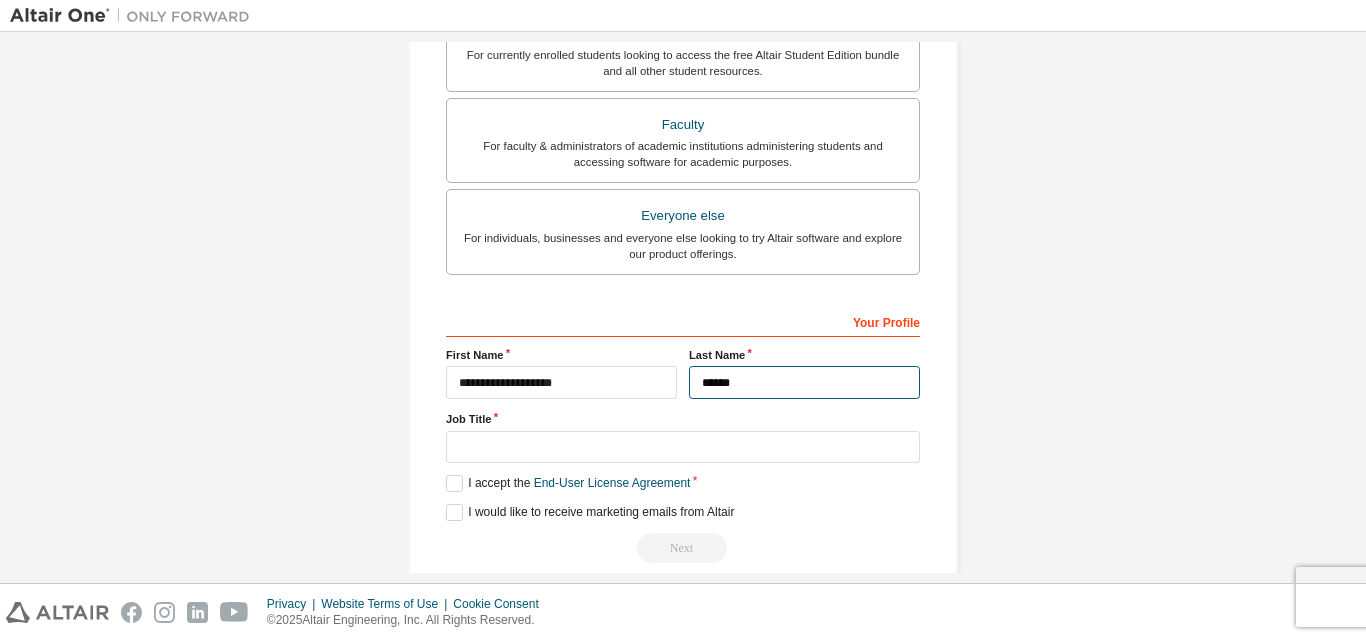 type on "******" 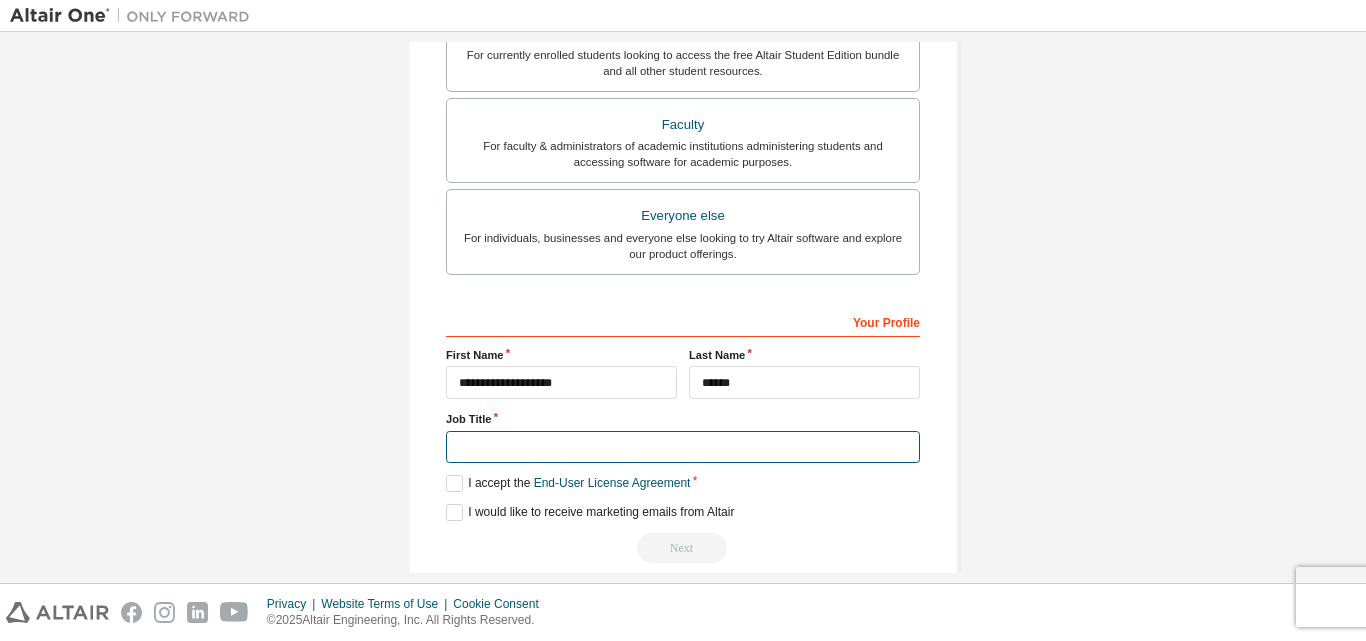 click at bounding box center [683, 447] 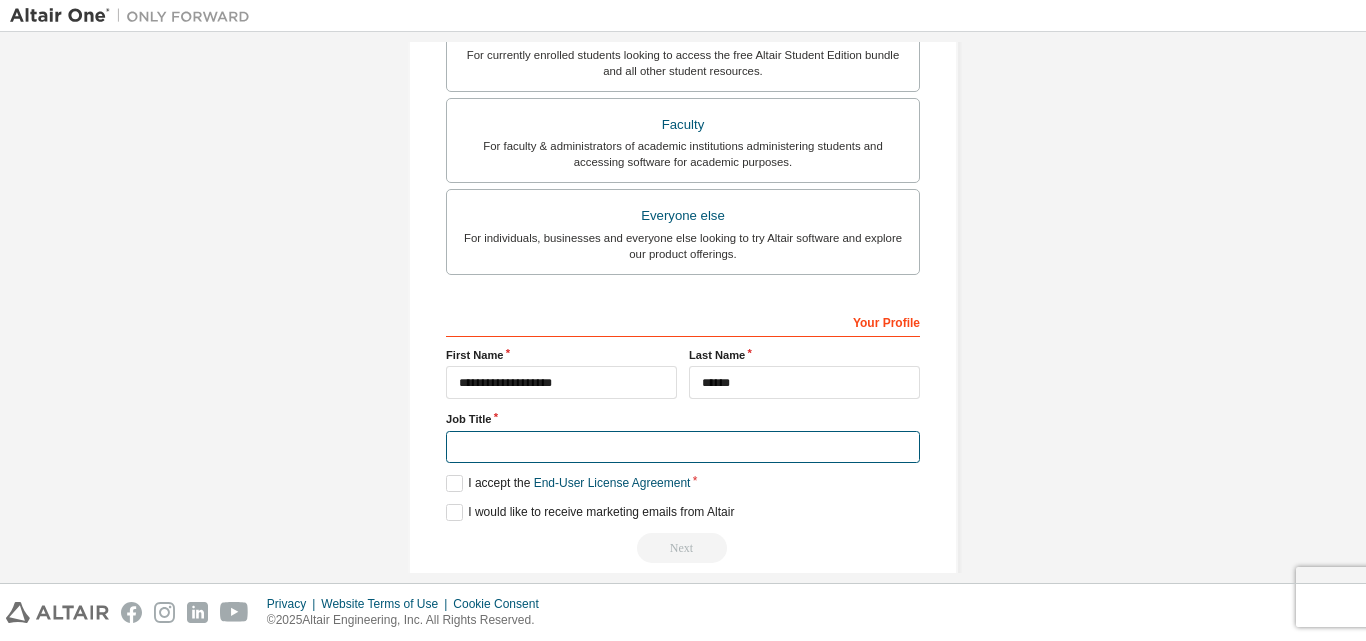 click at bounding box center (683, 447) 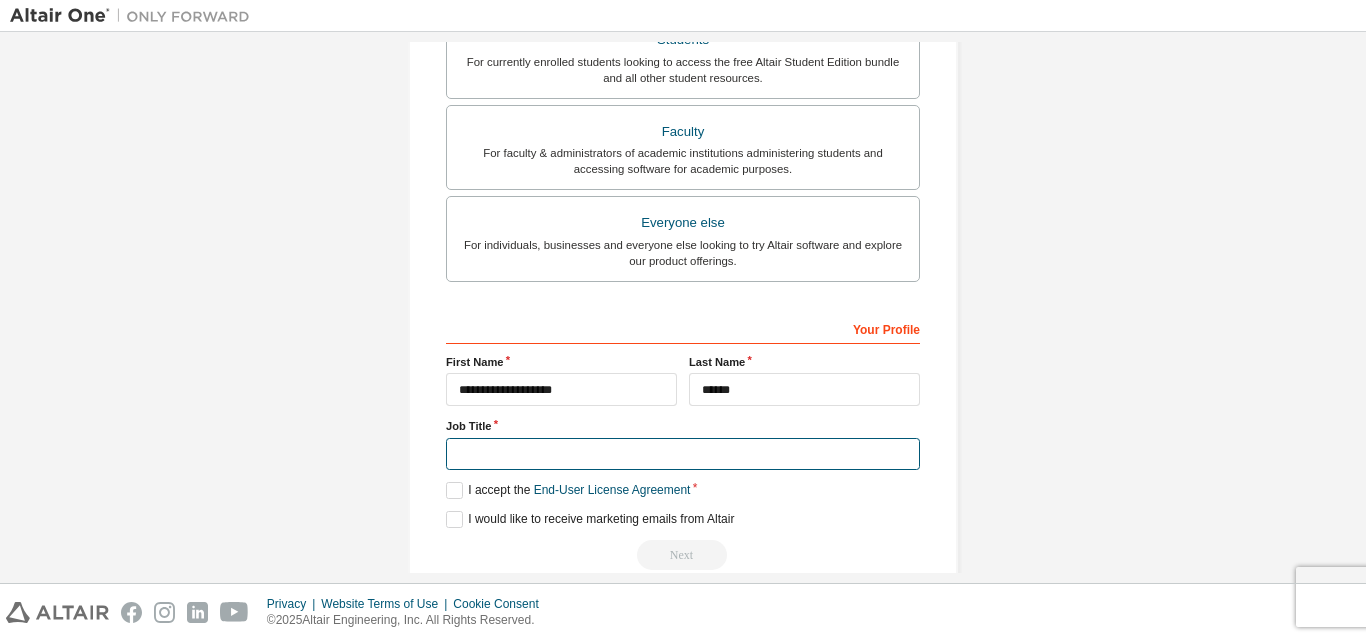 scroll, scrollTop: 528, scrollLeft: 0, axis: vertical 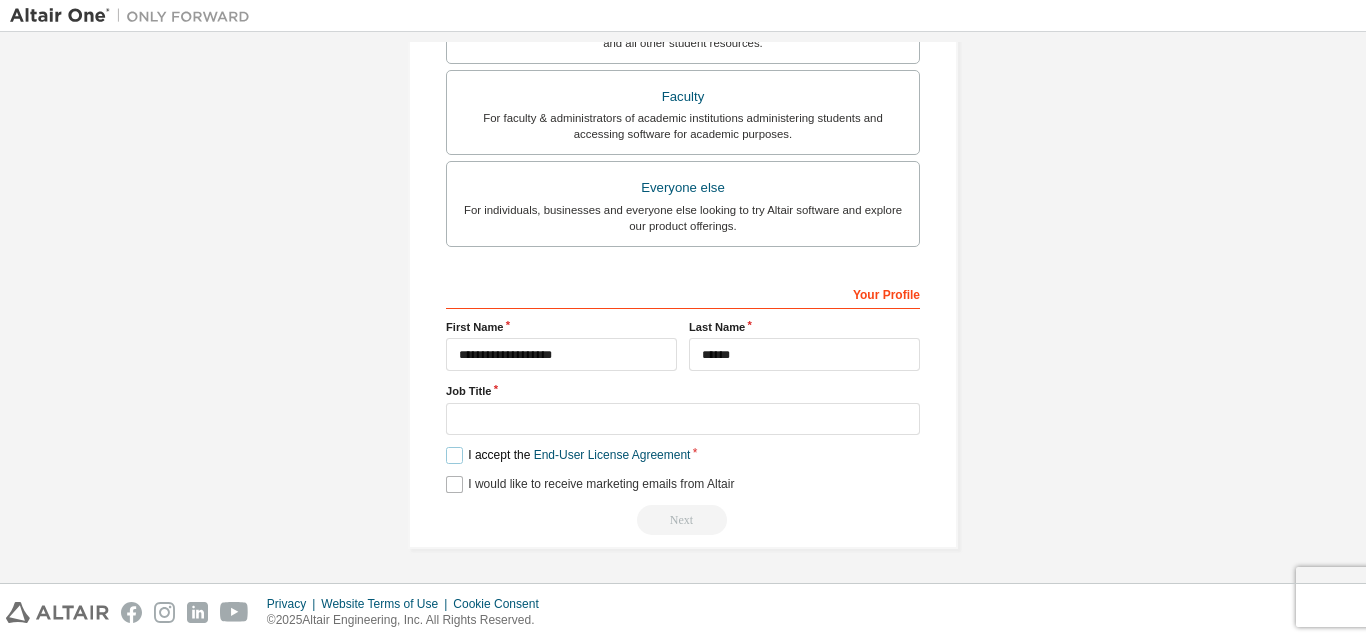 drag, startPoint x: 455, startPoint y: 447, endPoint x: 445, endPoint y: 479, distance: 33.526108 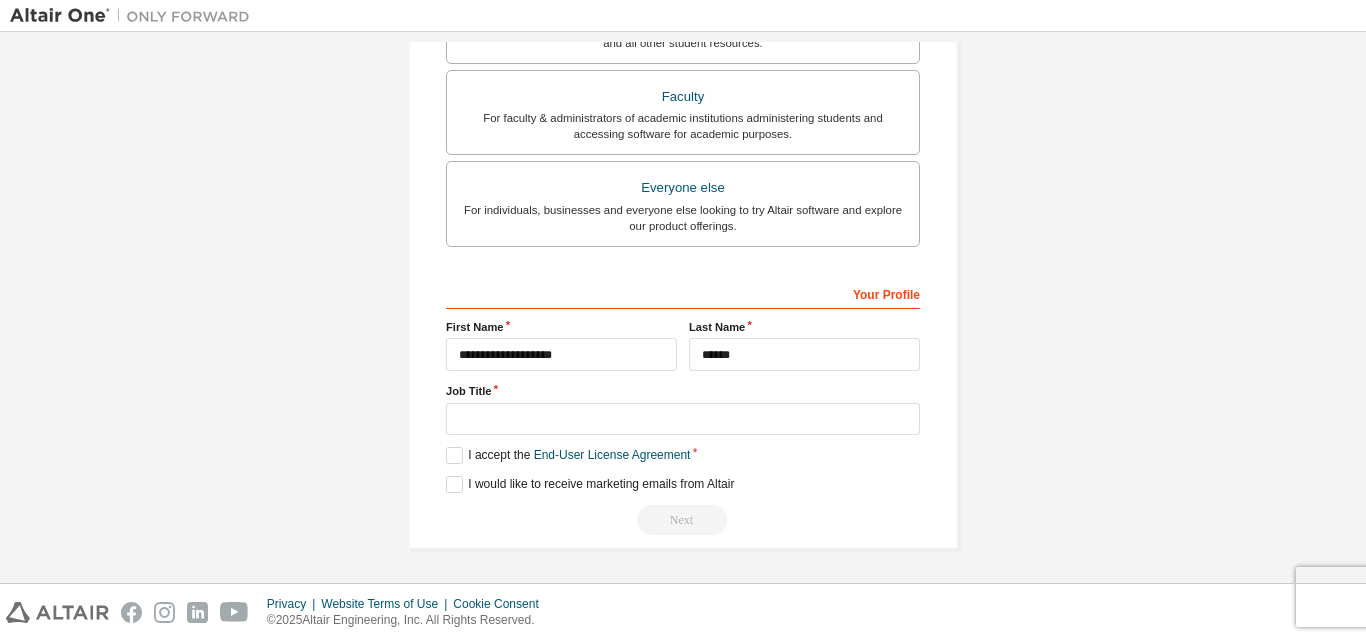 click on "Your Profile [NAME] [LAST_NAME] Job Title I accept the End-User License Agreement Next" at bounding box center (683, 43) 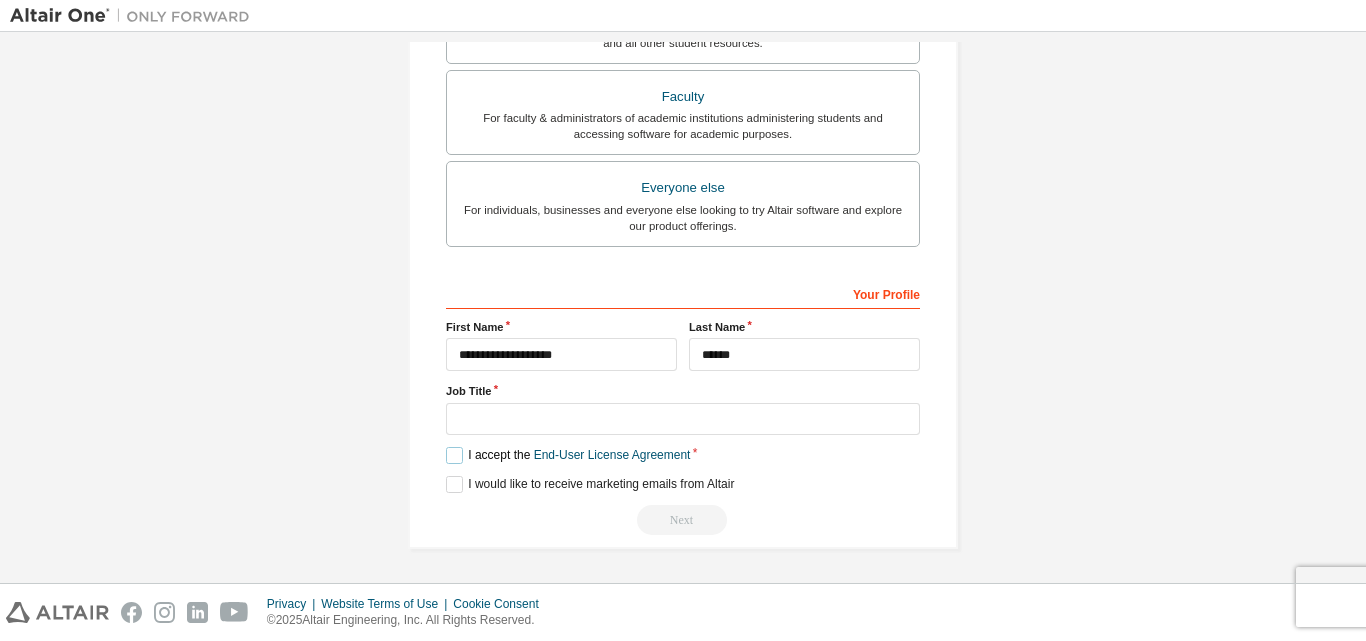 click on "I accept the    End-User License Agreement" at bounding box center (568, 455) 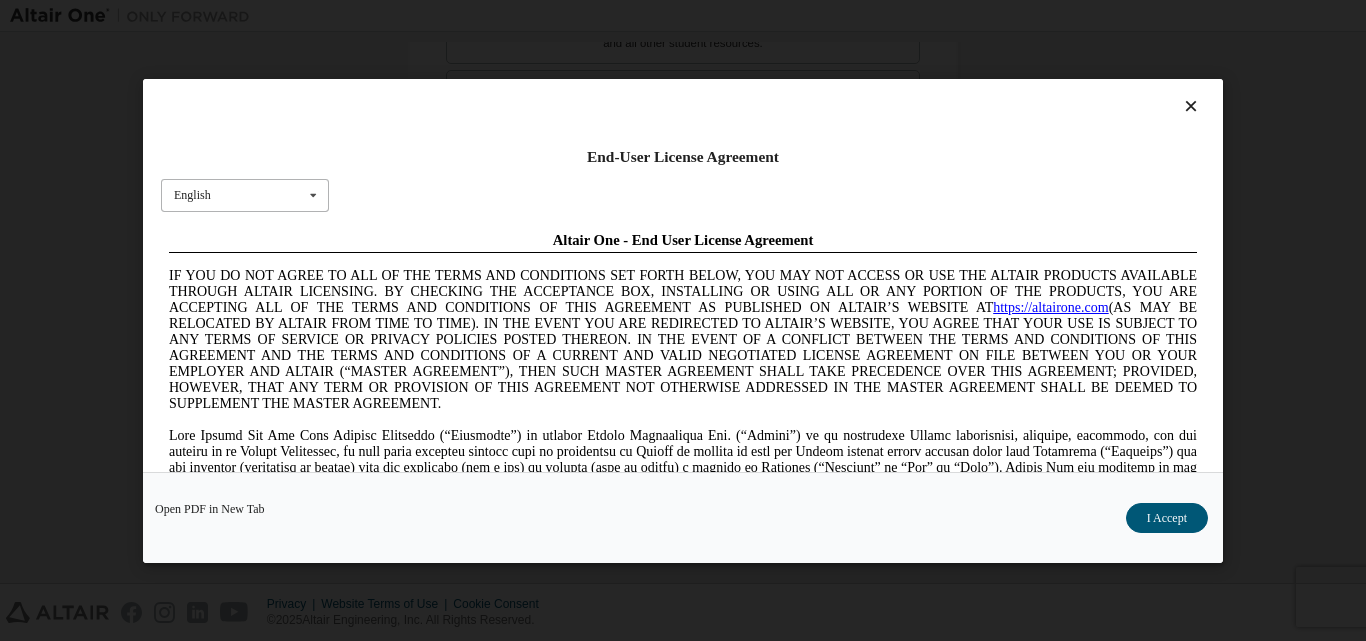 scroll, scrollTop: 0, scrollLeft: 0, axis: both 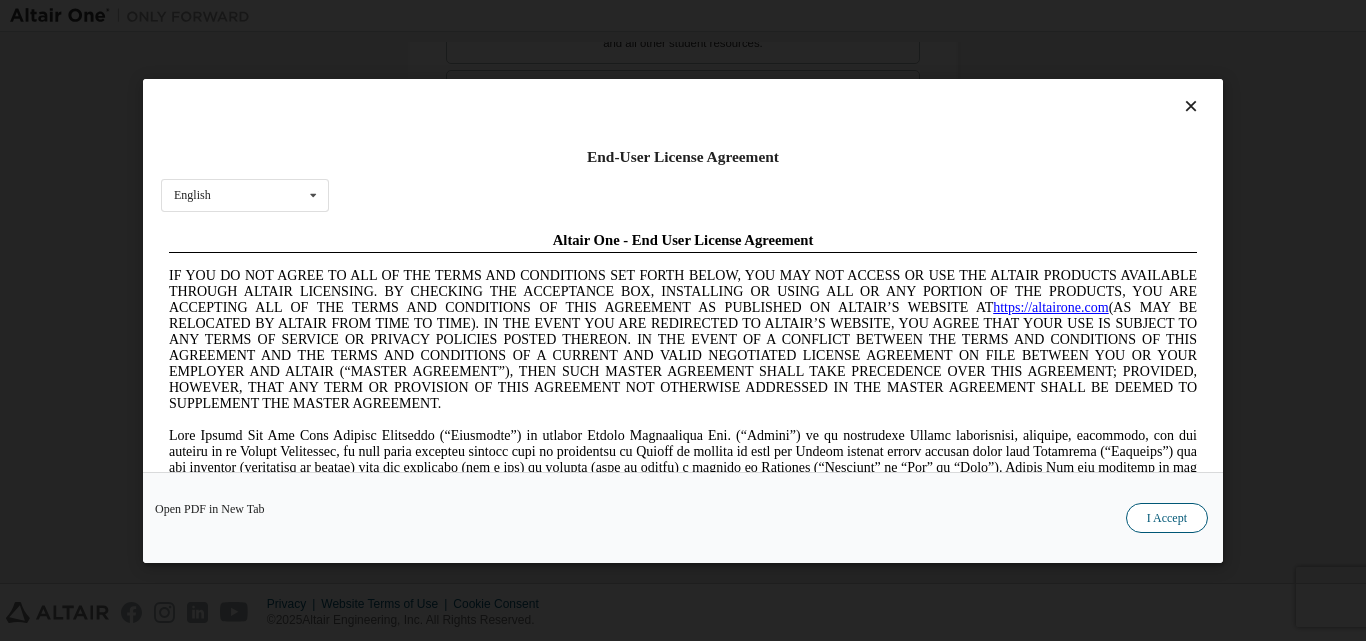 click on "I Accept" at bounding box center [1167, 517] 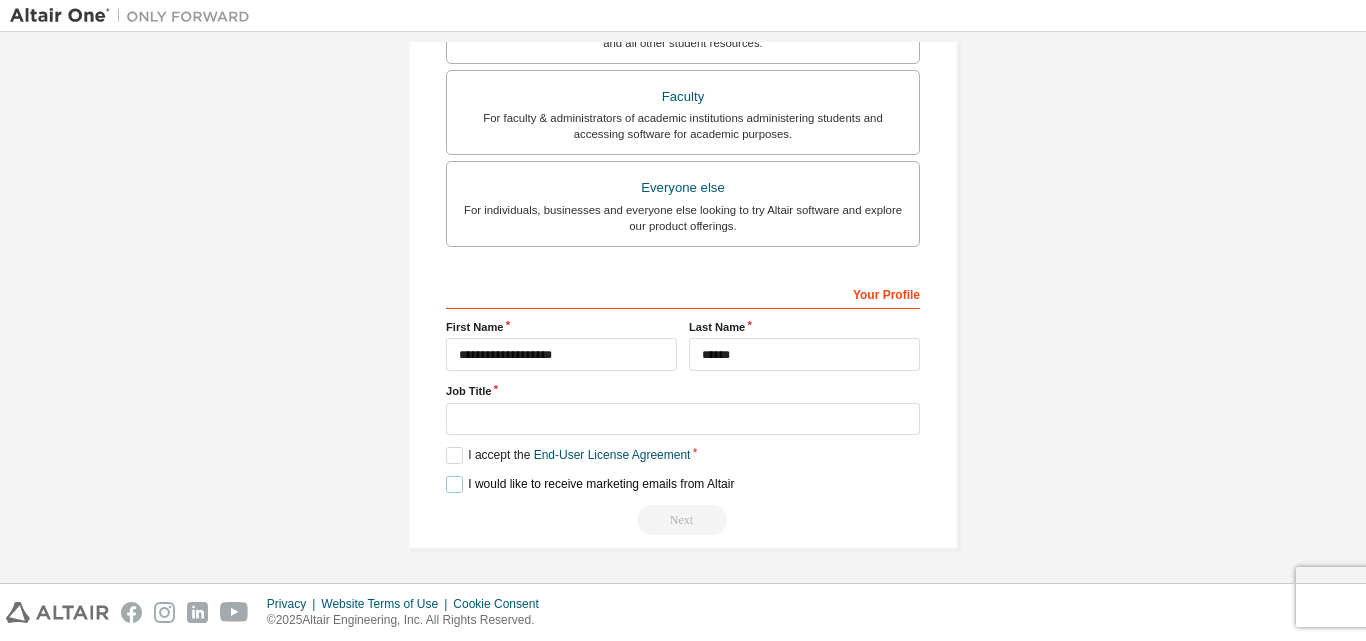 click on "I would like to receive marketing emails from Altair" at bounding box center [590, 484] 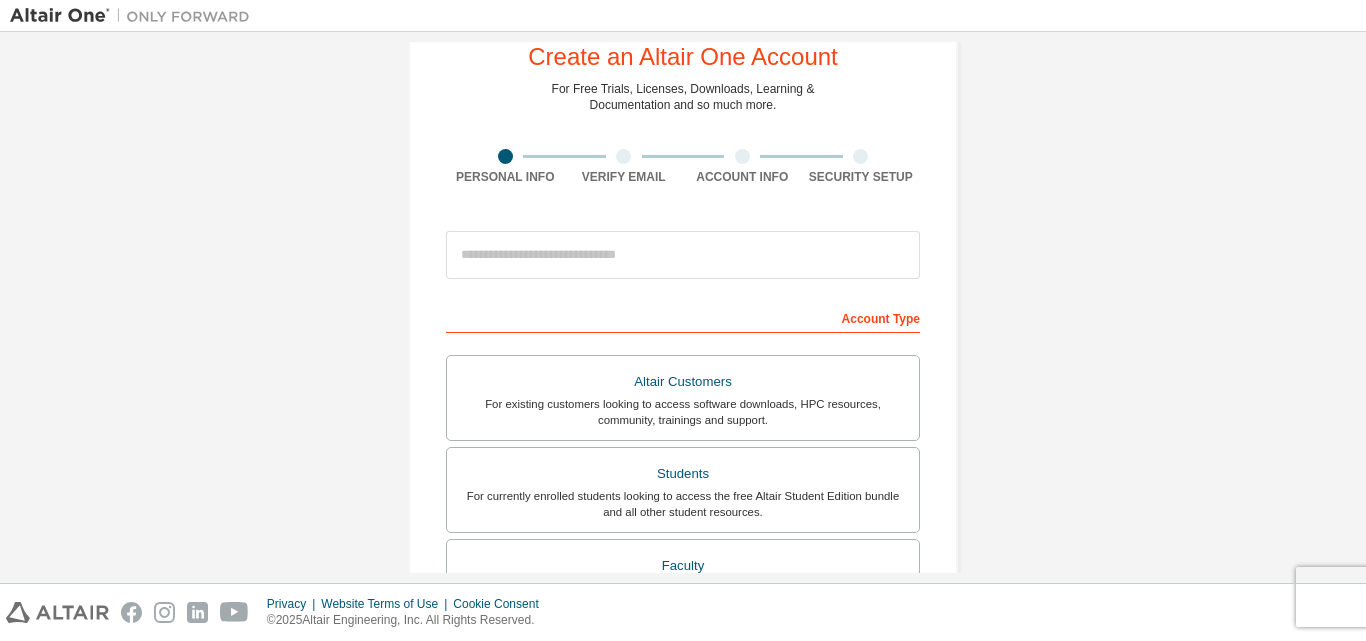scroll, scrollTop: 0, scrollLeft: 0, axis: both 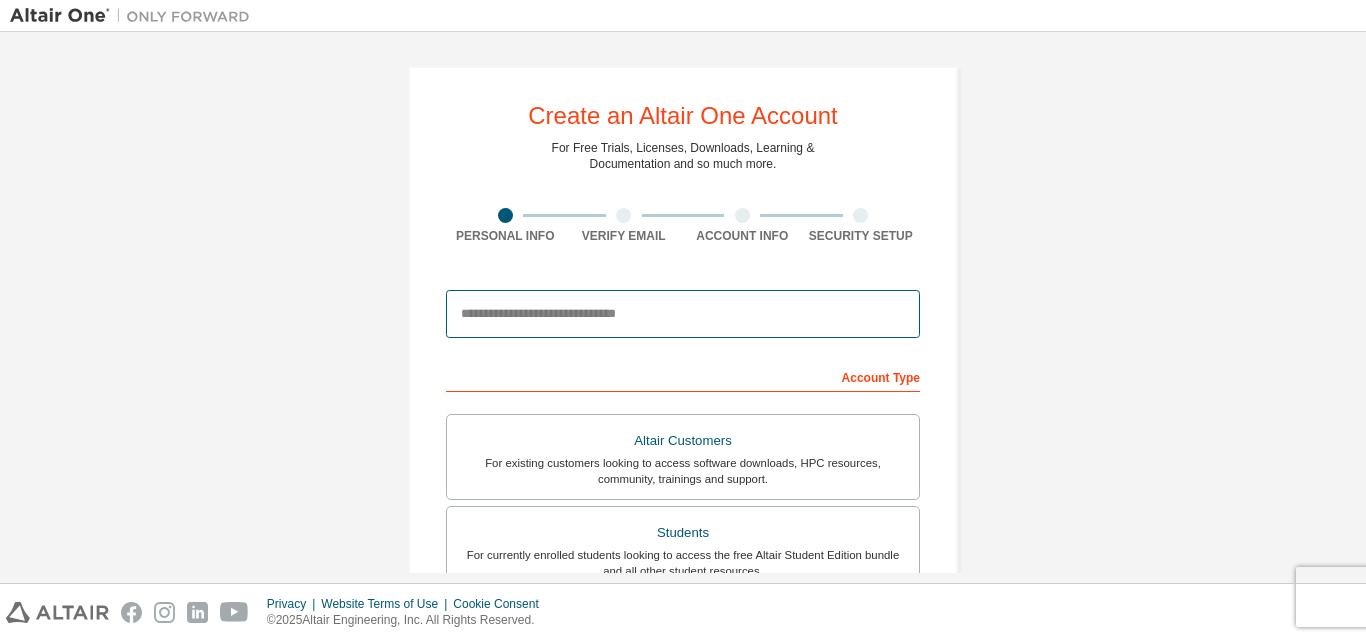 click at bounding box center [683, 314] 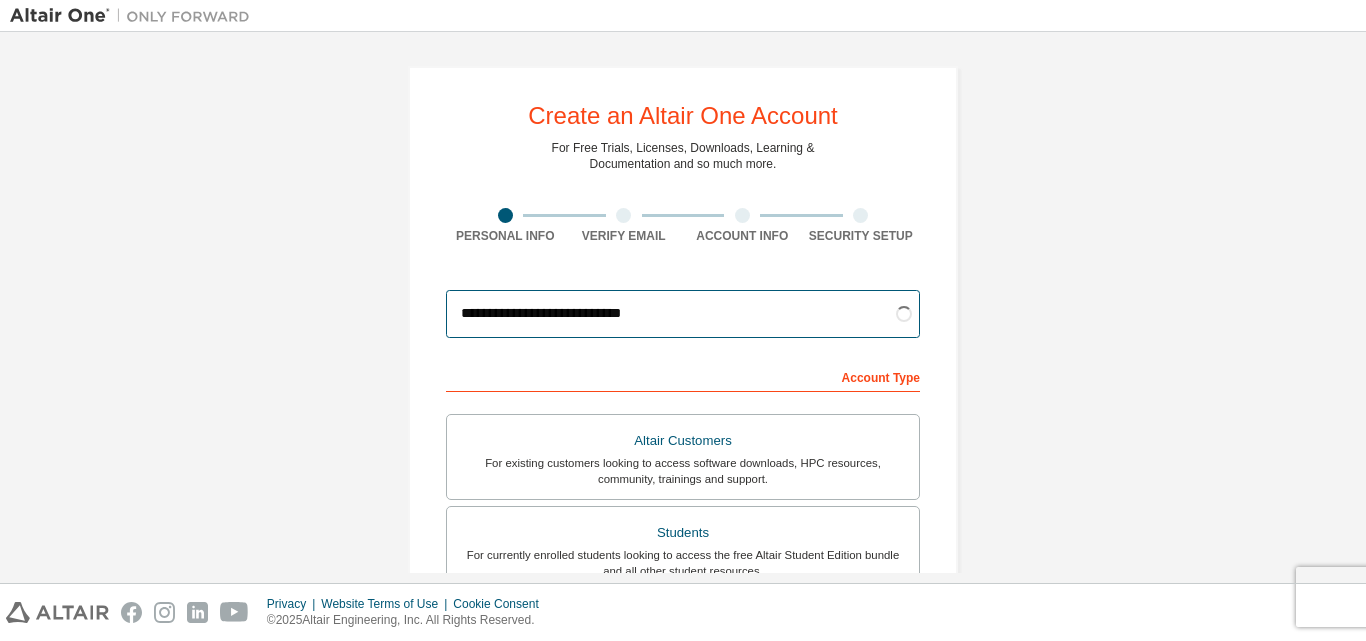 click on "**********" at bounding box center (683, 314) 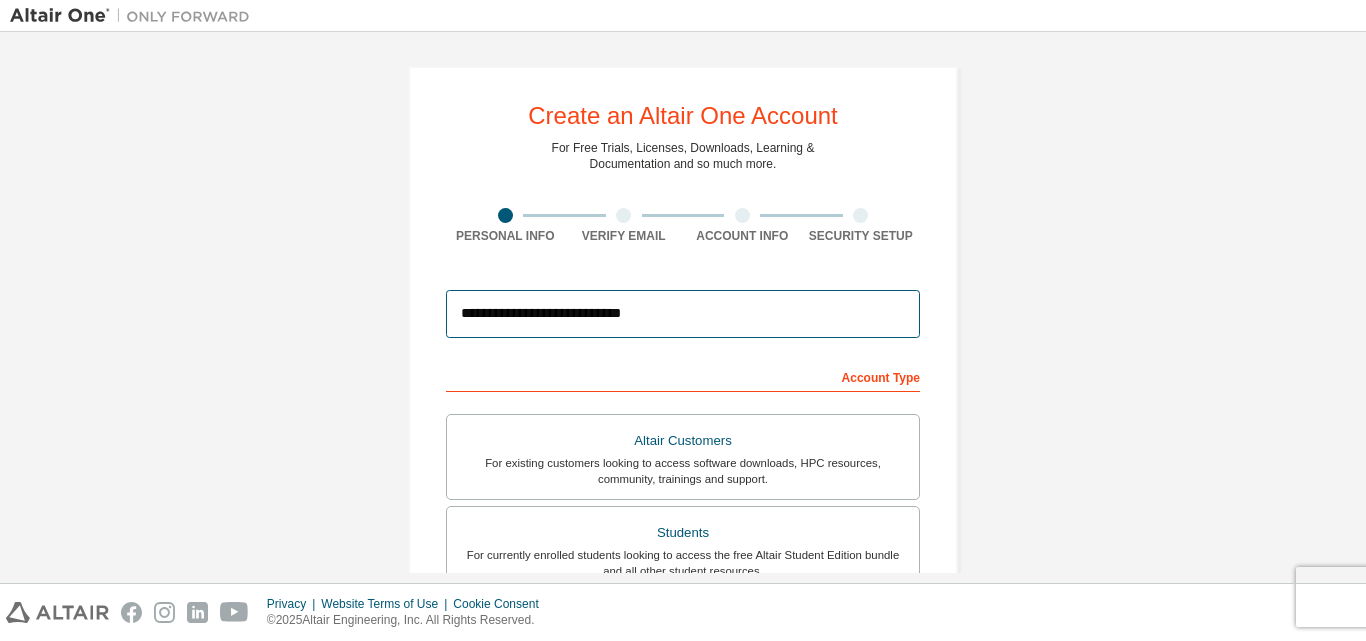 click on "**********" at bounding box center (683, 314) 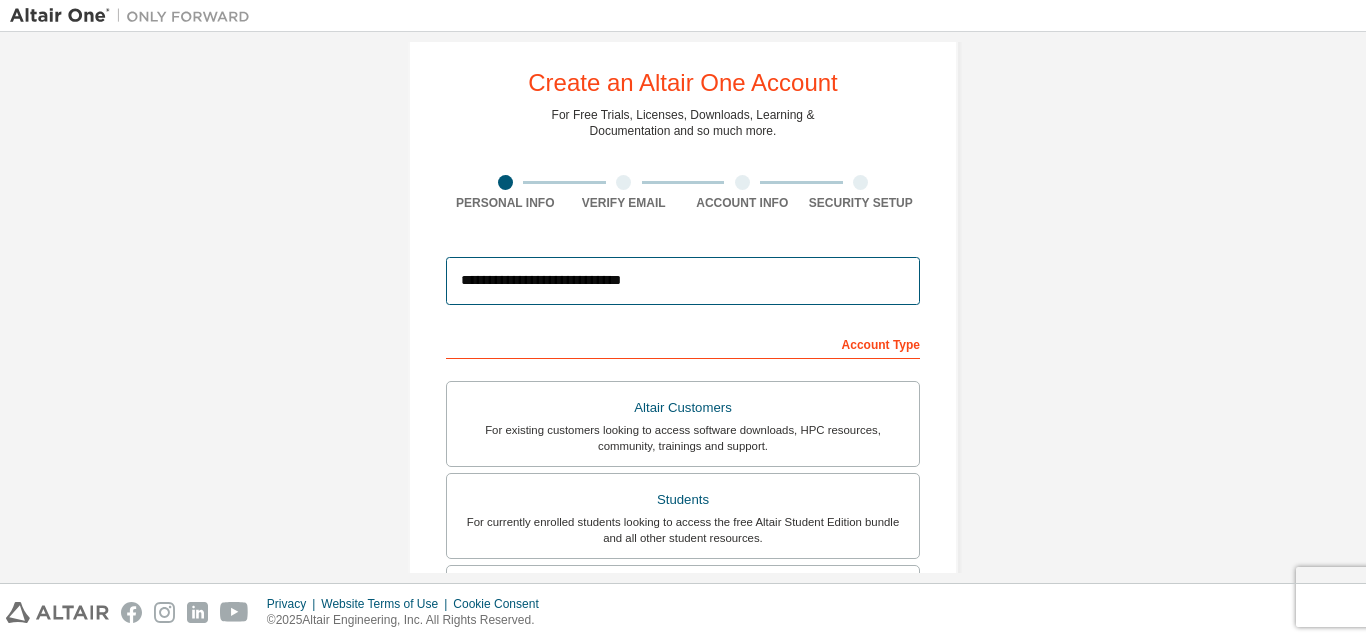 scroll, scrollTop: 0, scrollLeft: 0, axis: both 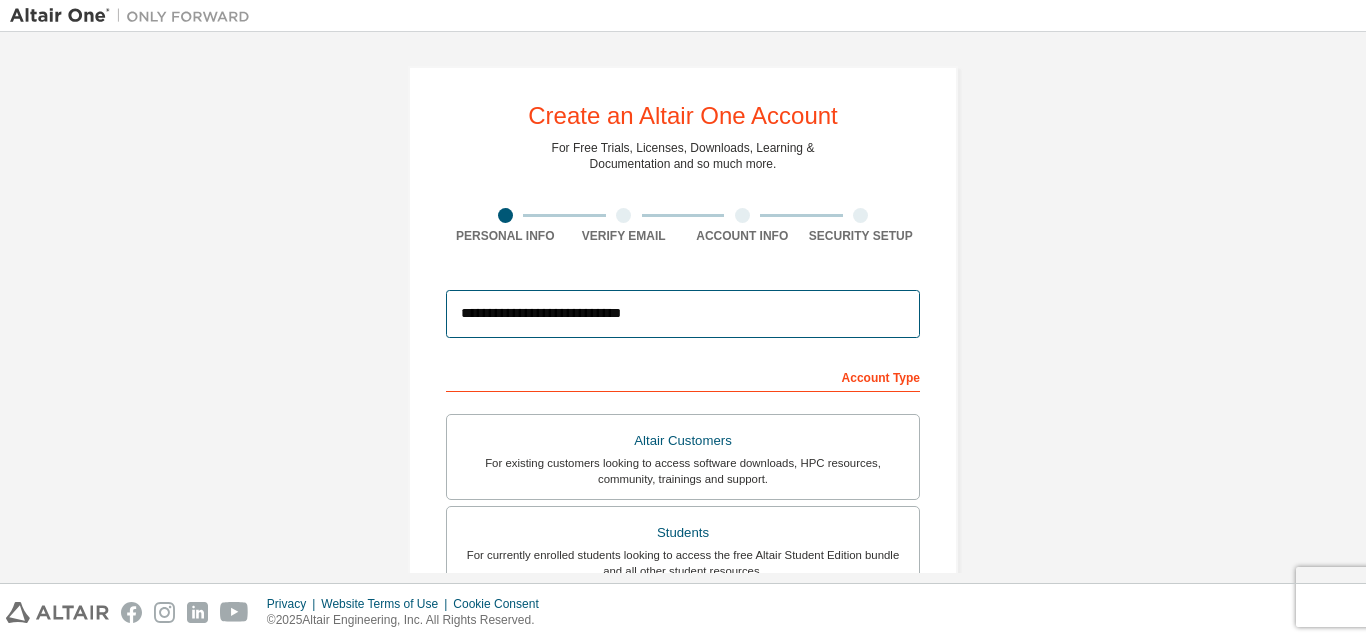 click on "**********" at bounding box center [683, 314] 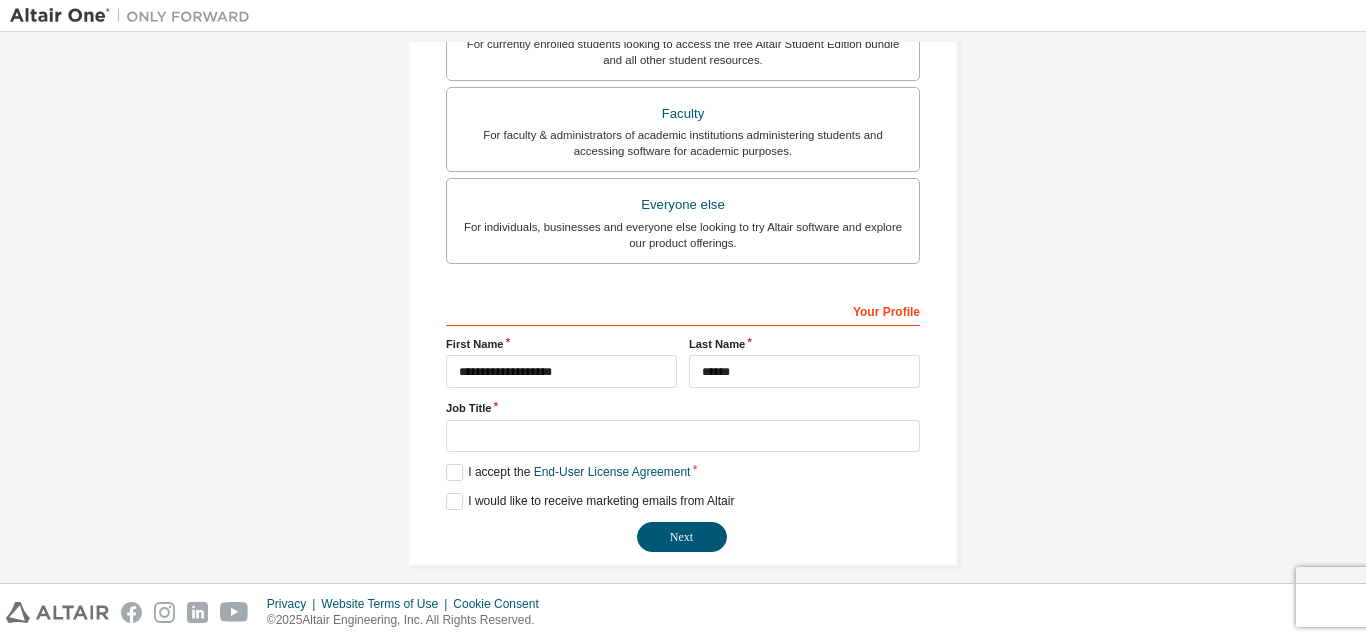 scroll, scrollTop: 528, scrollLeft: 0, axis: vertical 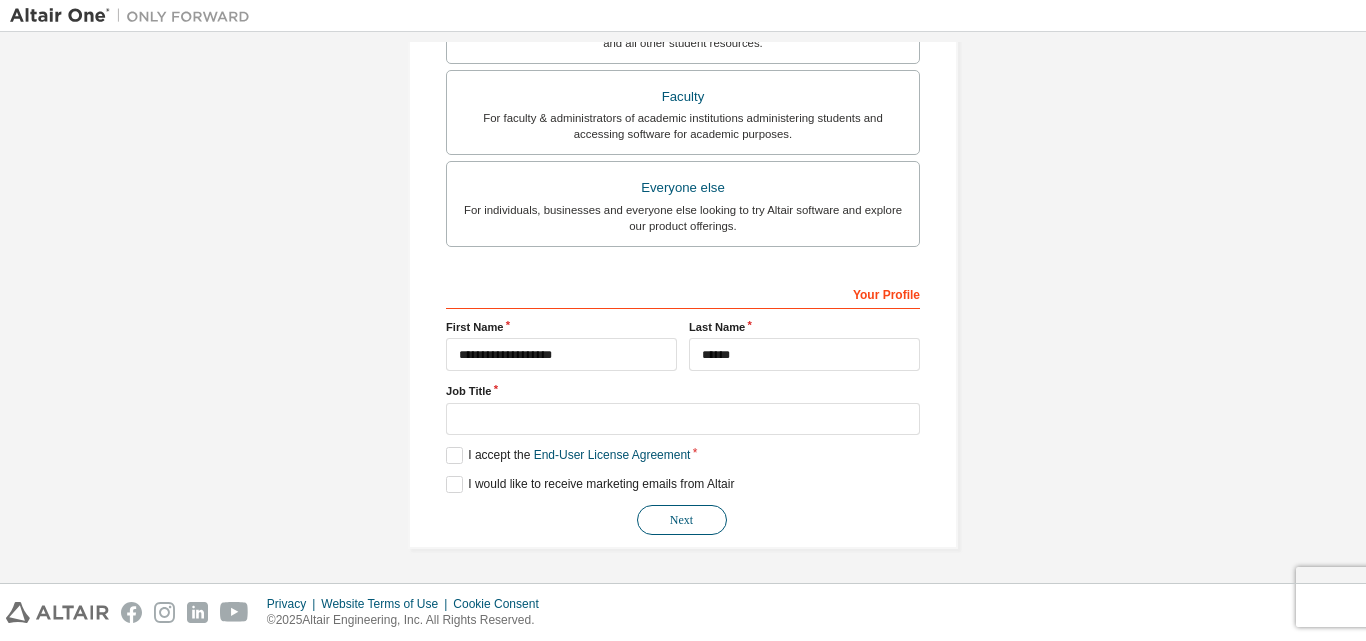 type on "**********" 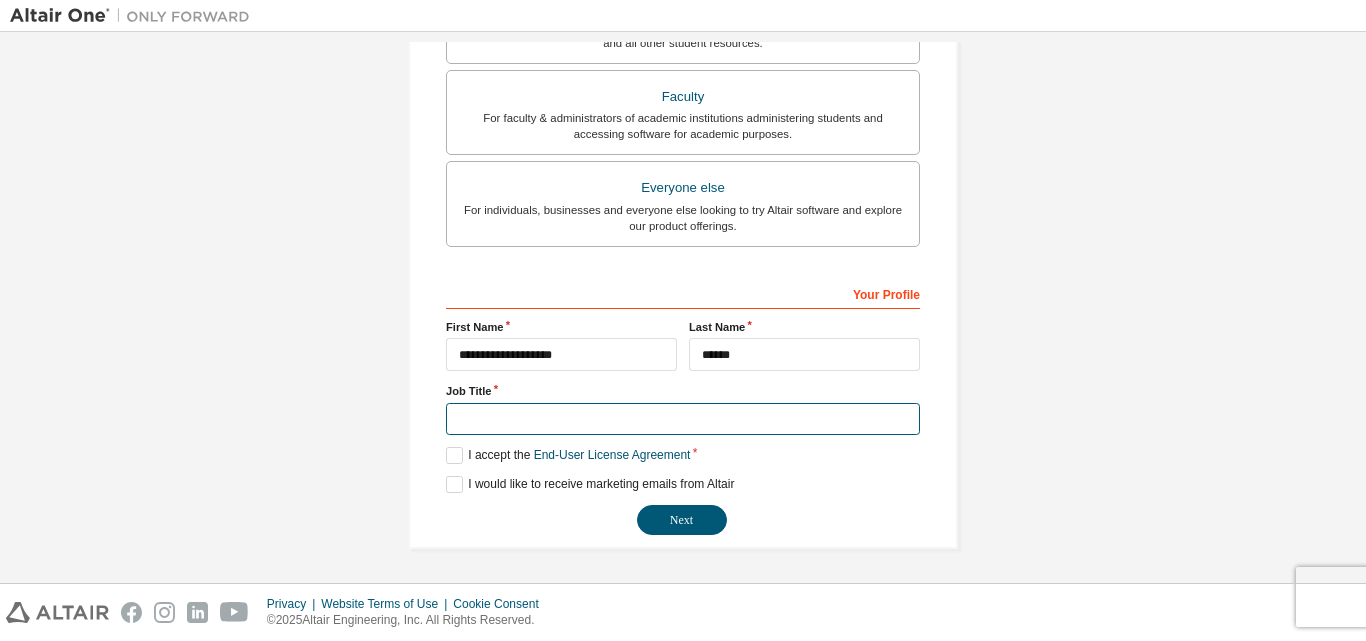 click at bounding box center [683, 419] 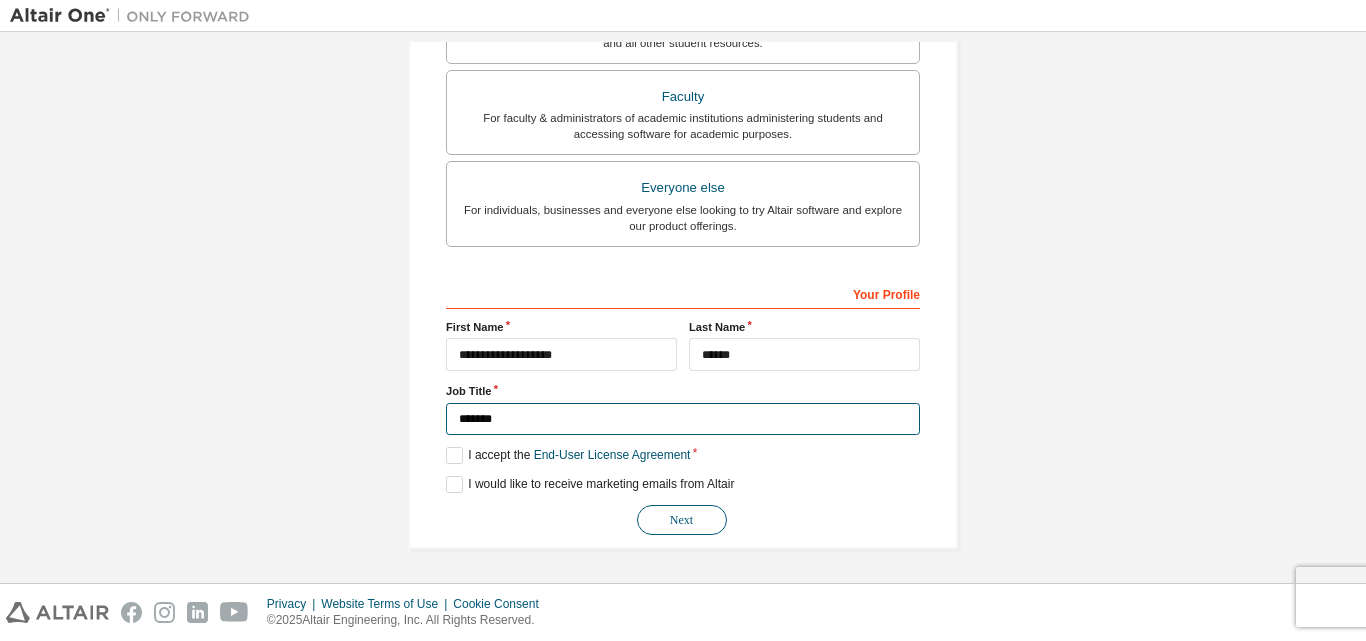 type on "*******" 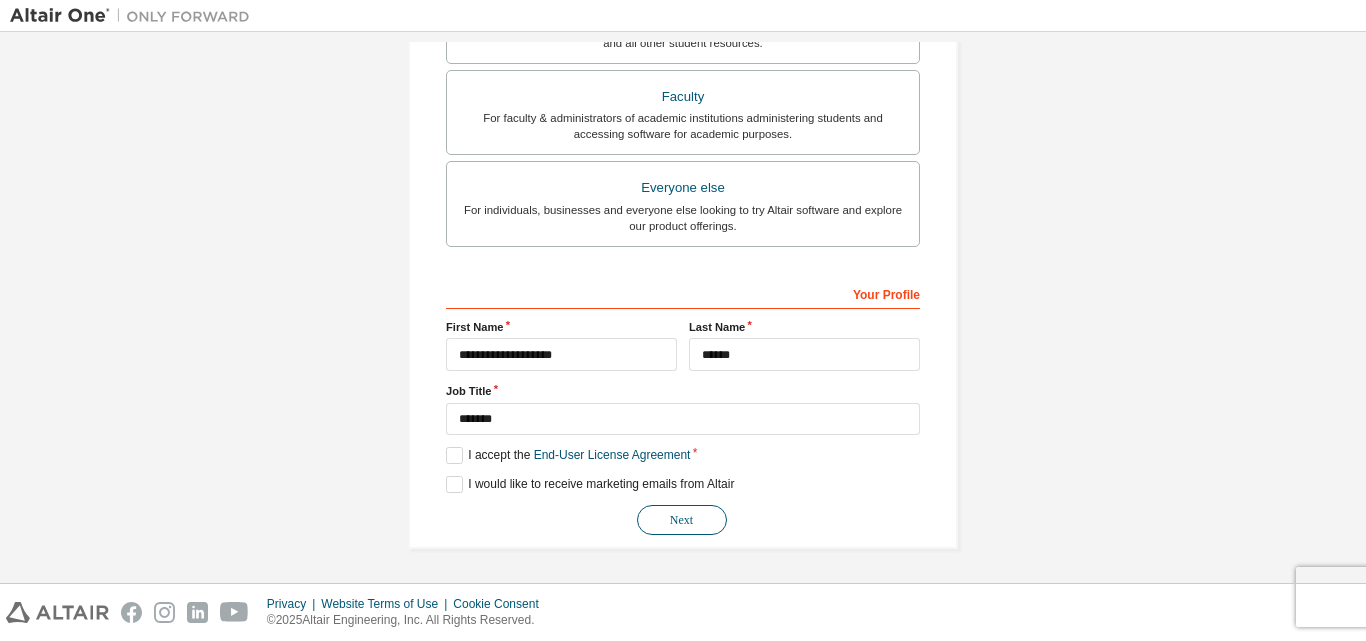 click on "Next" at bounding box center (682, 520) 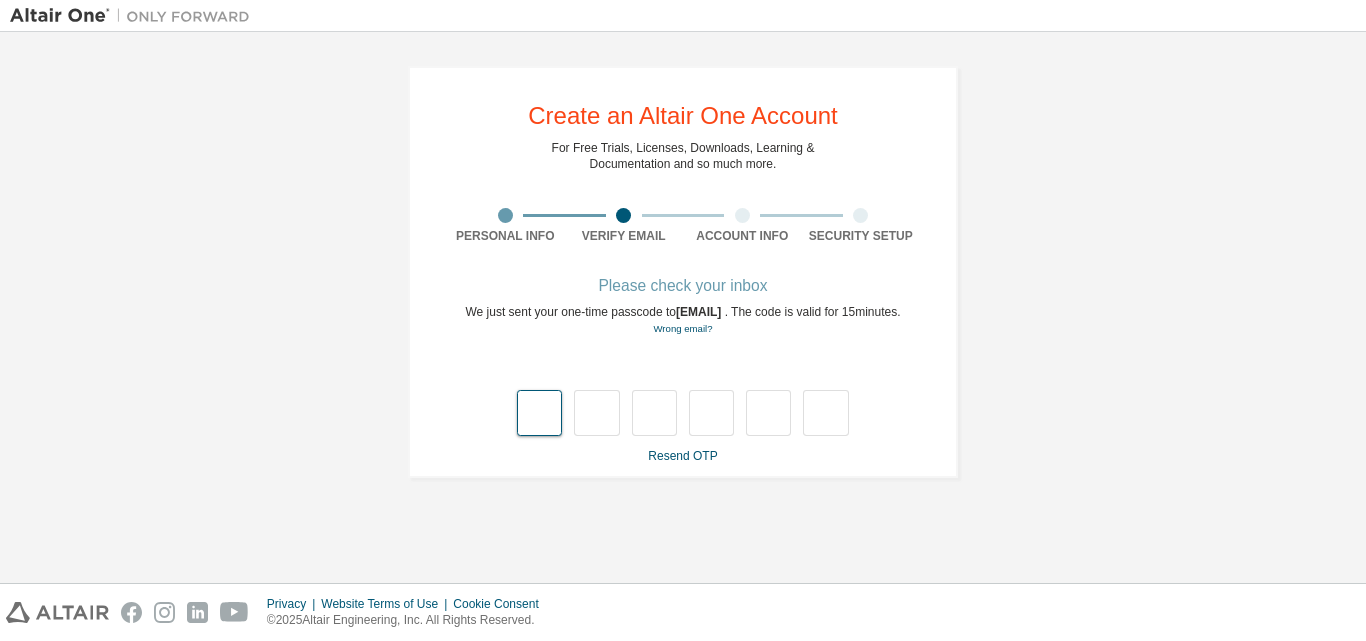 scroll, scrollTop: 0, scrollLeft: 0, axis: both 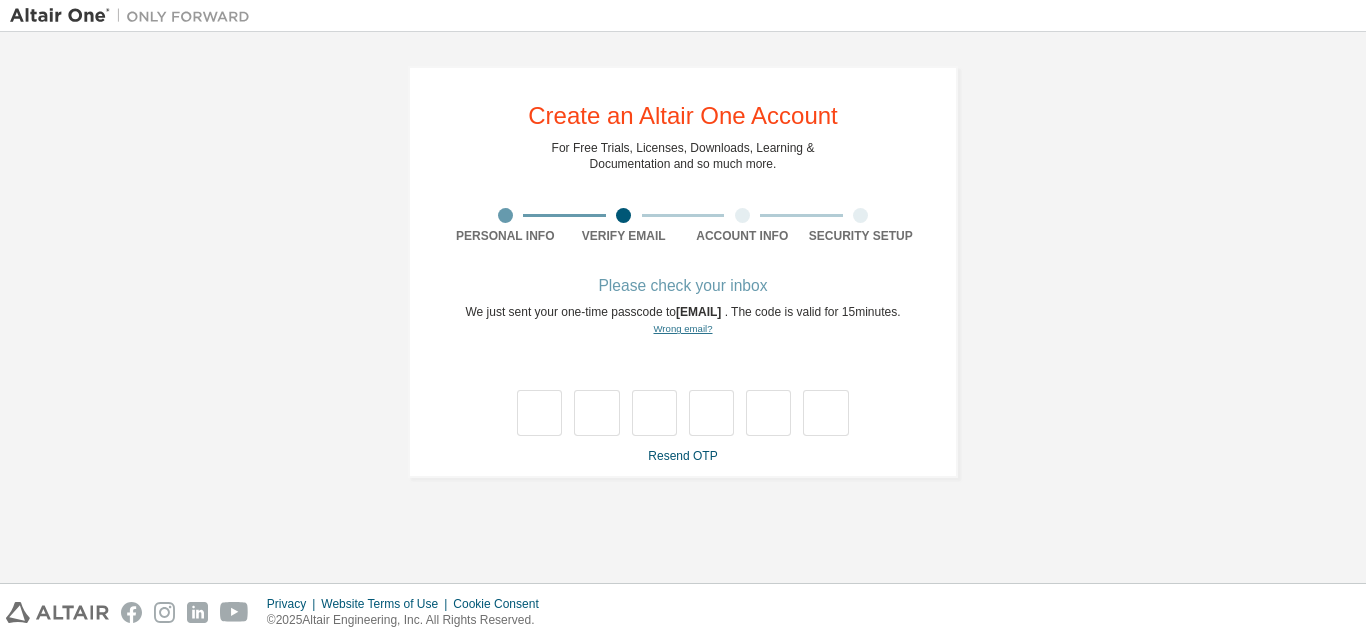 click on "Wrong email?" at bounding box center (682, 328) 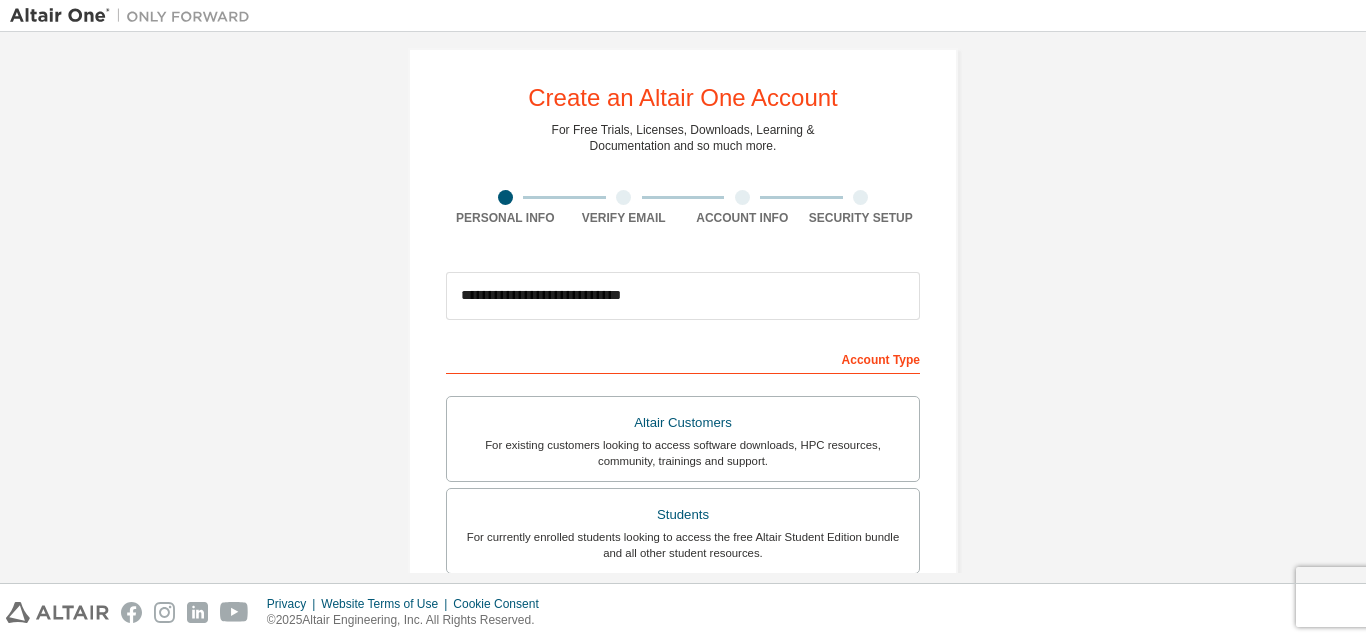 scroll, scrollTop: 0, scrollLeft: 0, axis: both 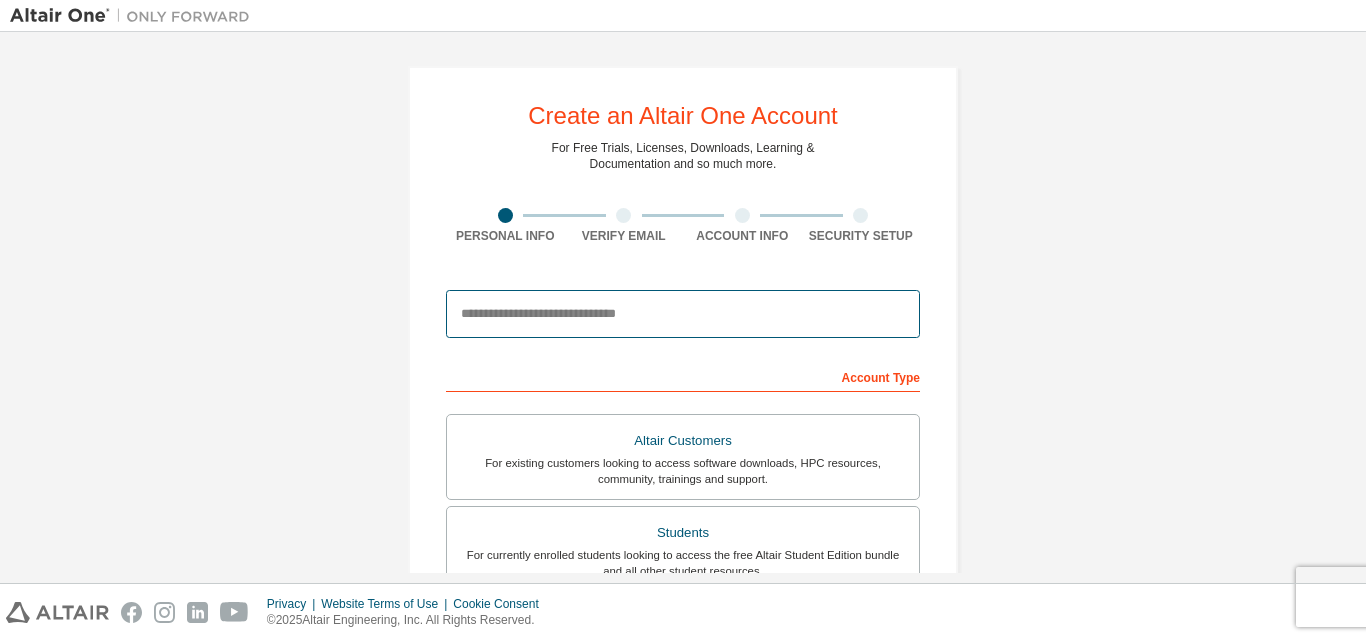 click at bounding box center (683, 314) 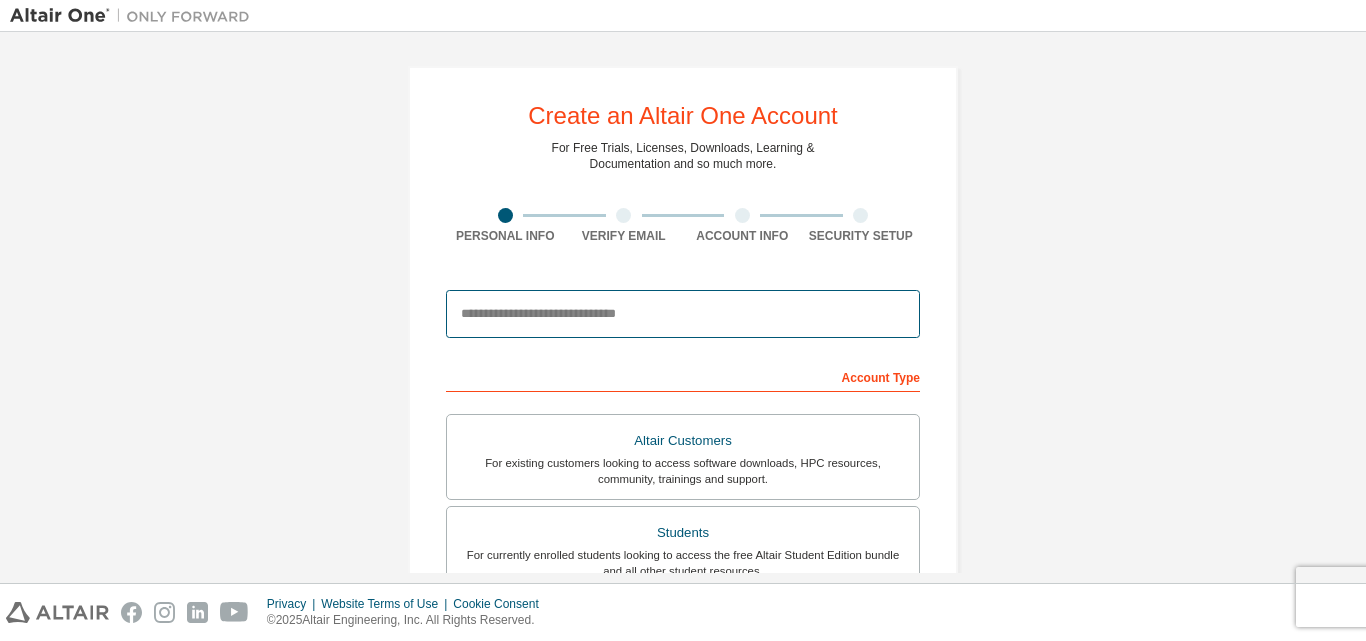 type on "**********" 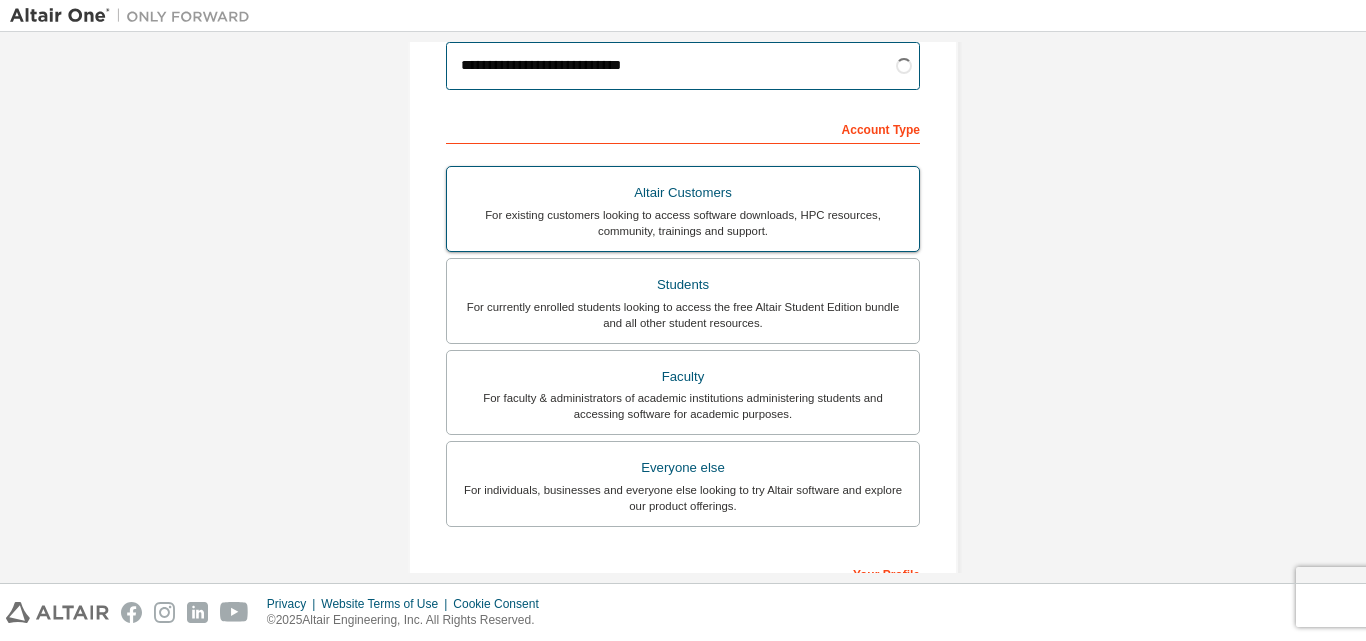 scroll, scrollTop: 400, scrollLeft: 0, axis: vertical 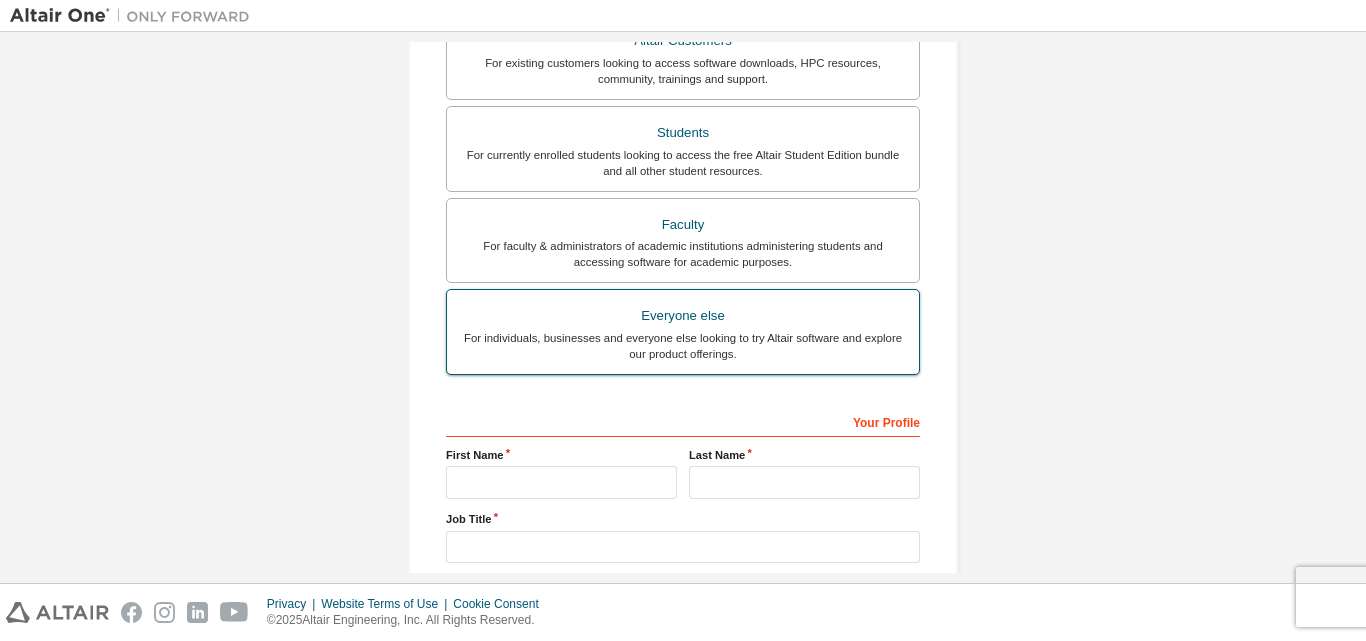 click on "Everyone else" at bounding box center [683, 316] 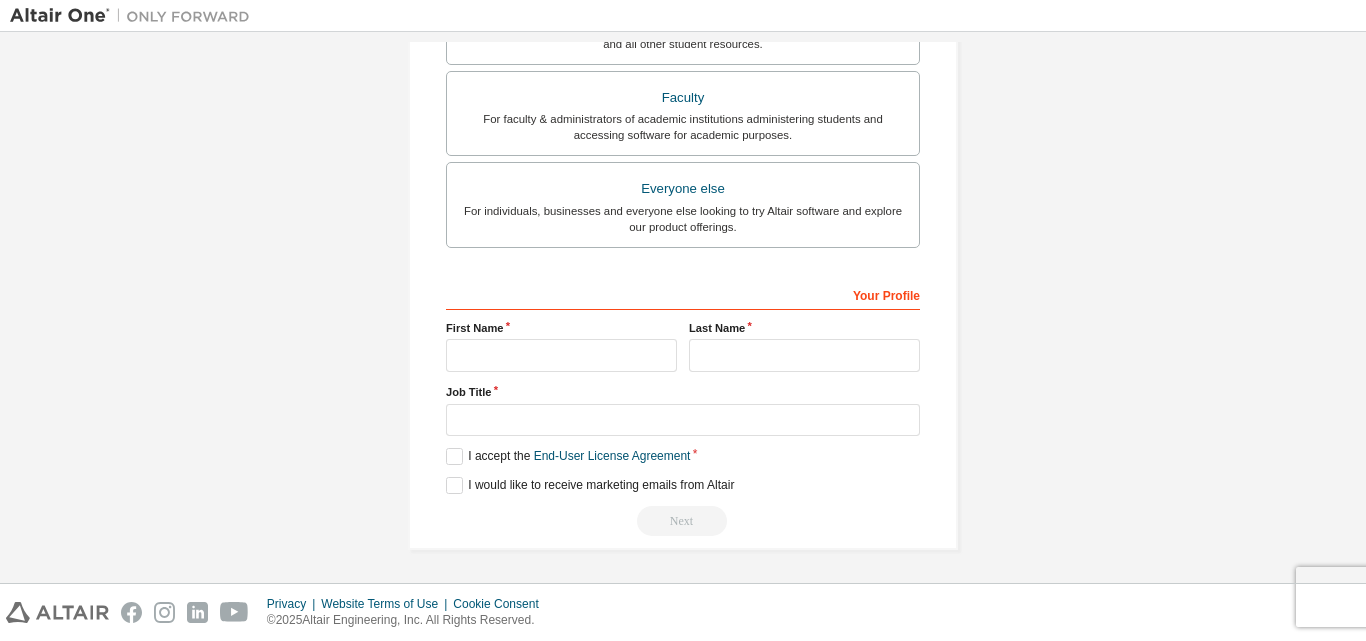 scroll, scrollTop: 528, scrollLeft: 0, axis: vertical 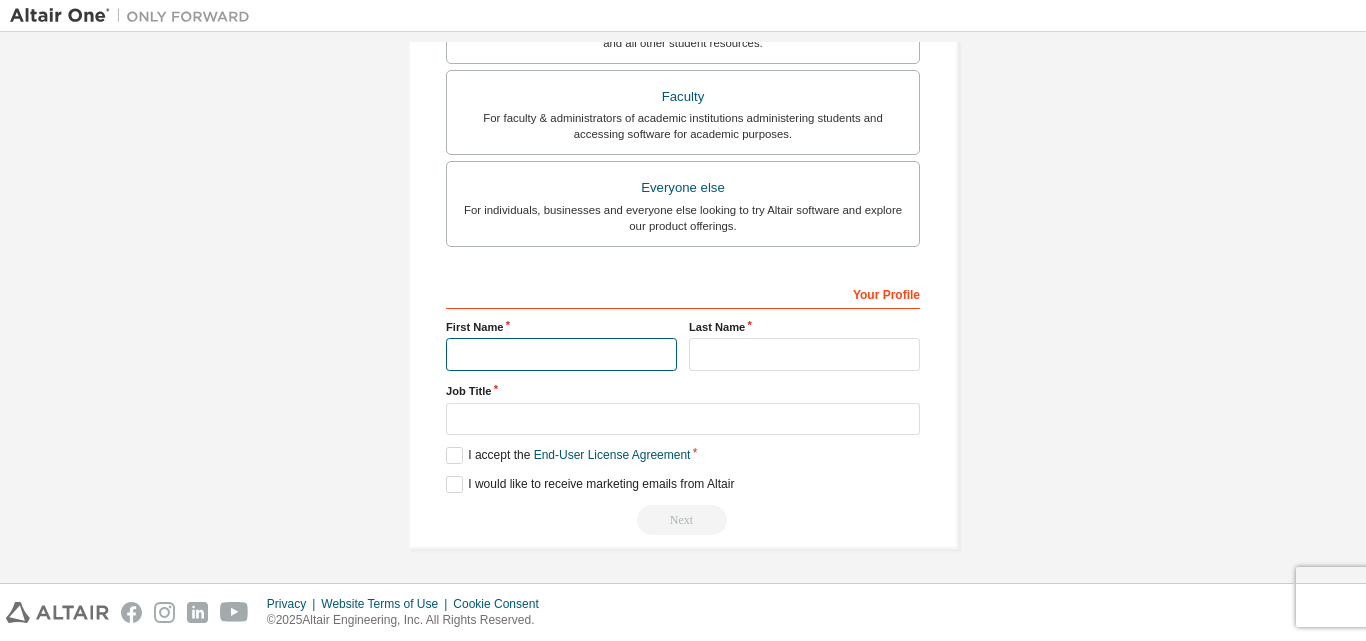 click at bounding box center [561, 354] 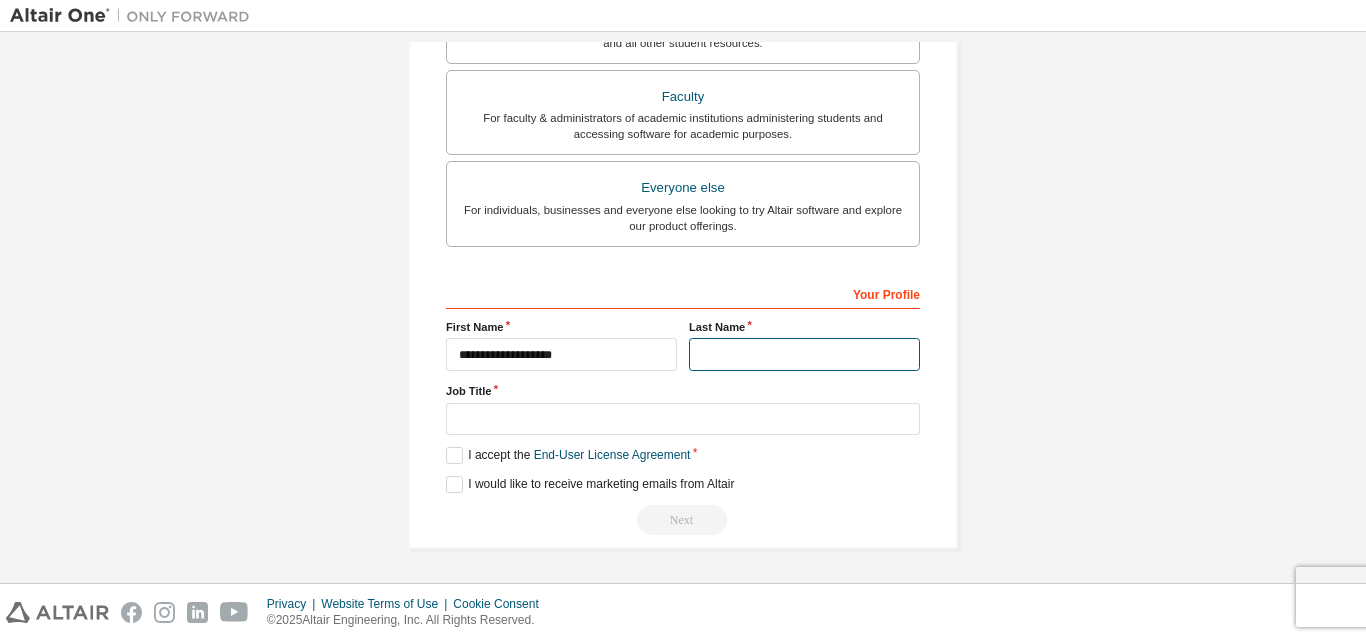 click at bounding box center [804, 354] 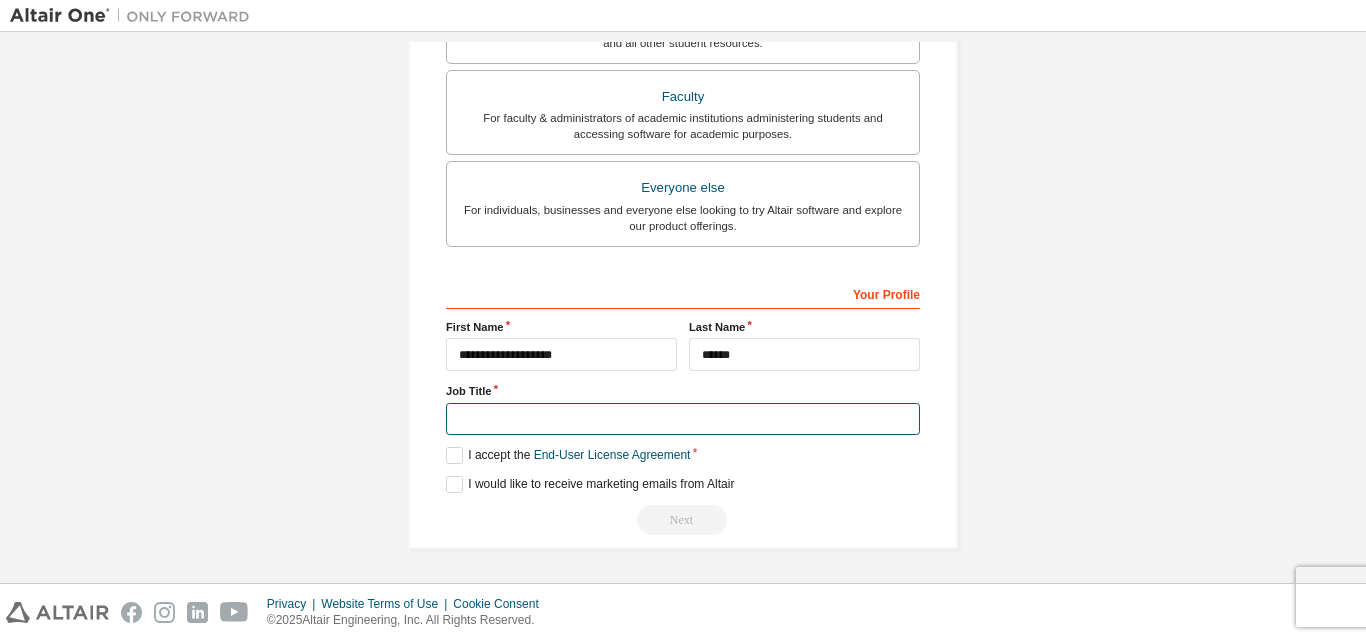 click at bounding box center [683, 419] 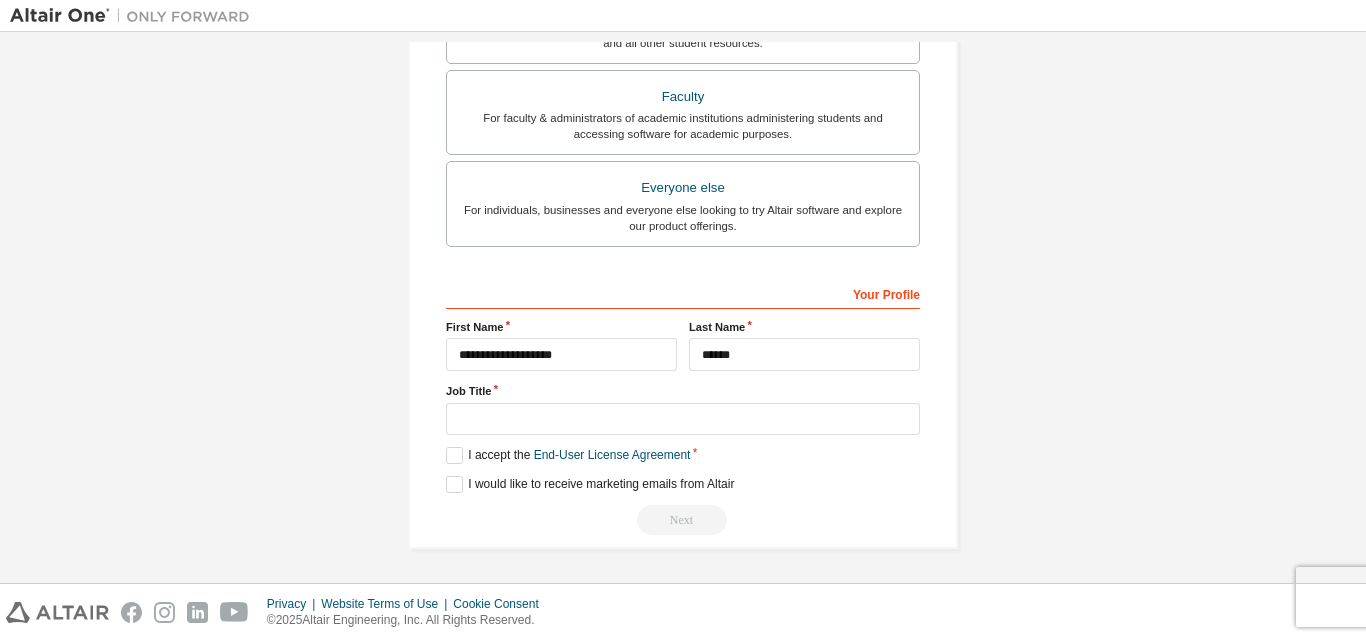 click on "I accept the    End-User License Agreement" at bounding box center (683, 455) 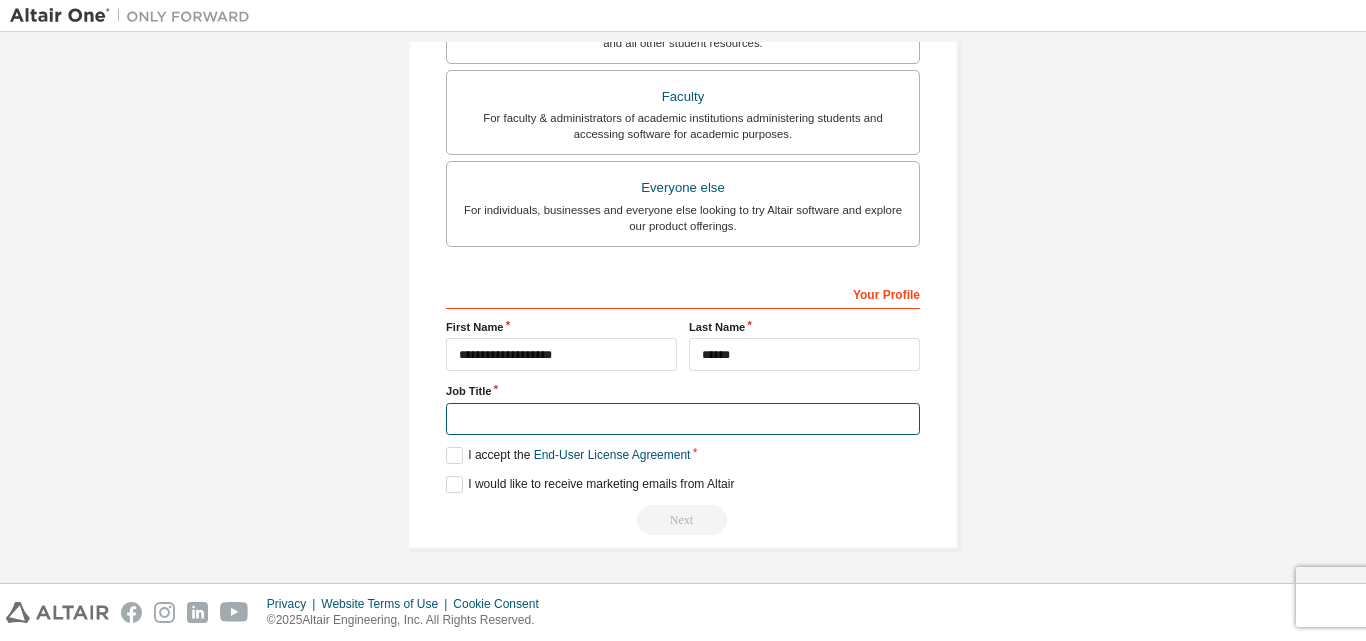 click at bounding box center (683, 419) 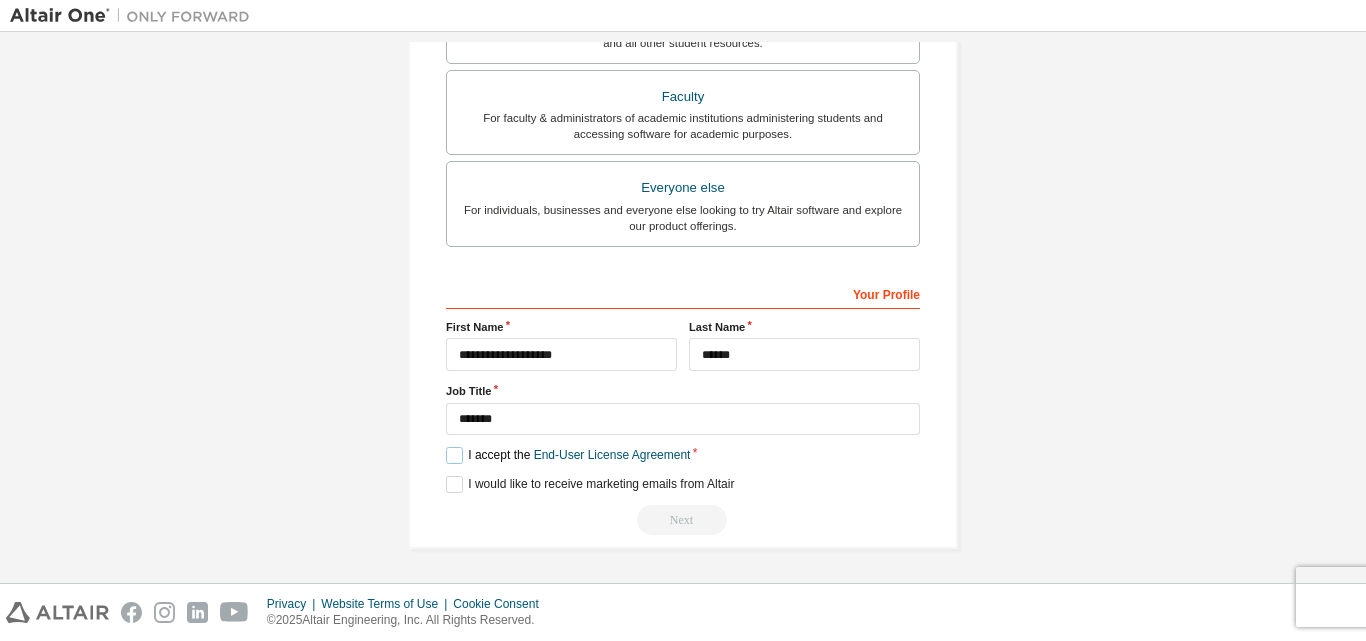 click on "I accept the    End-User License Agreement" at bounding box center [568, 455] 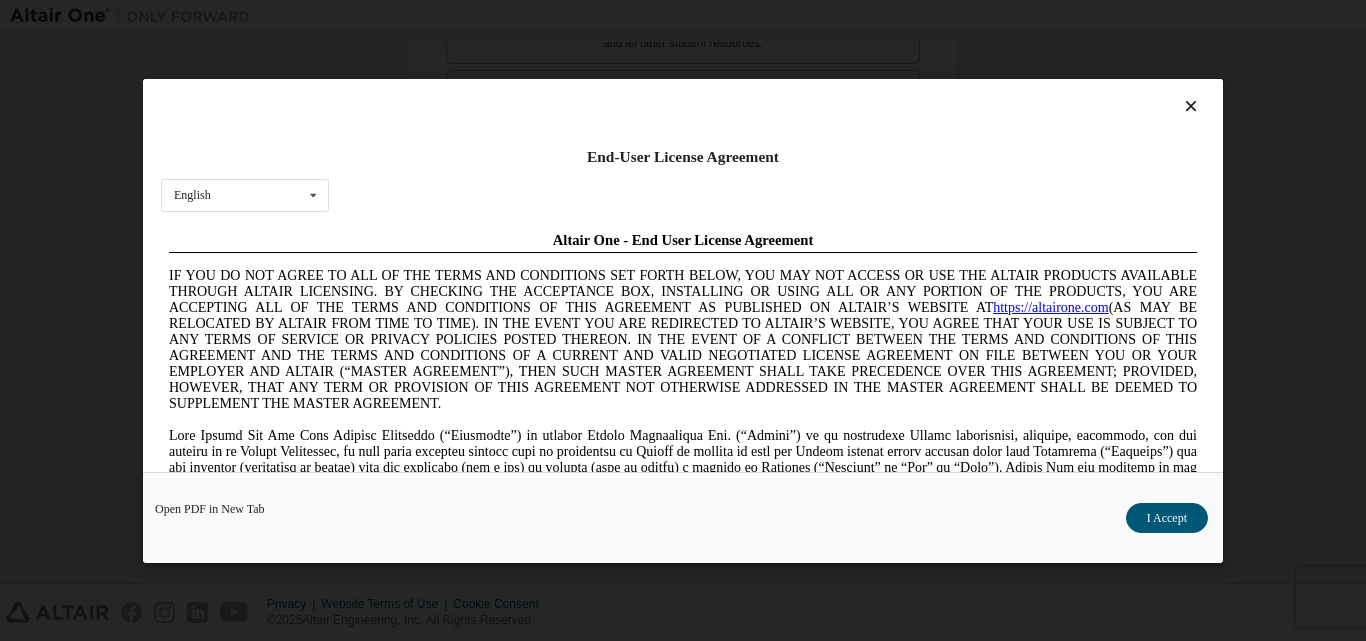 scroll, scrollTop: 0, scrollLeft: 0, axis: both 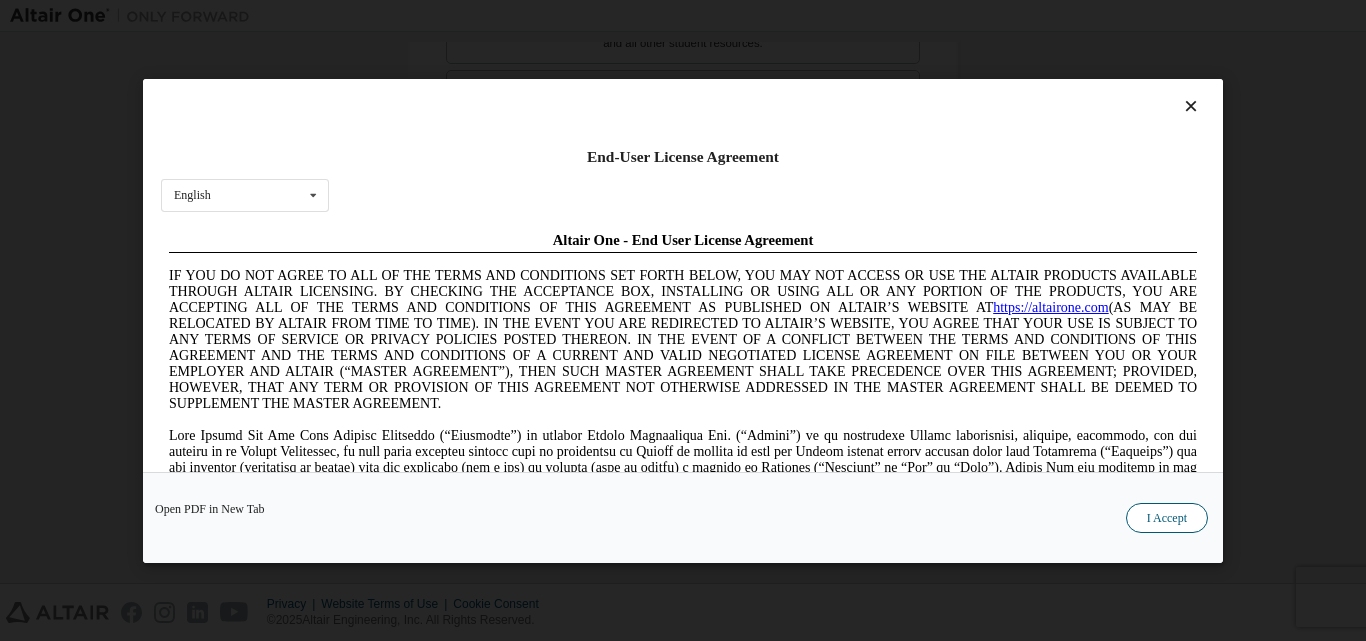 click on "I Accept" at bounding box center (1167, 517) 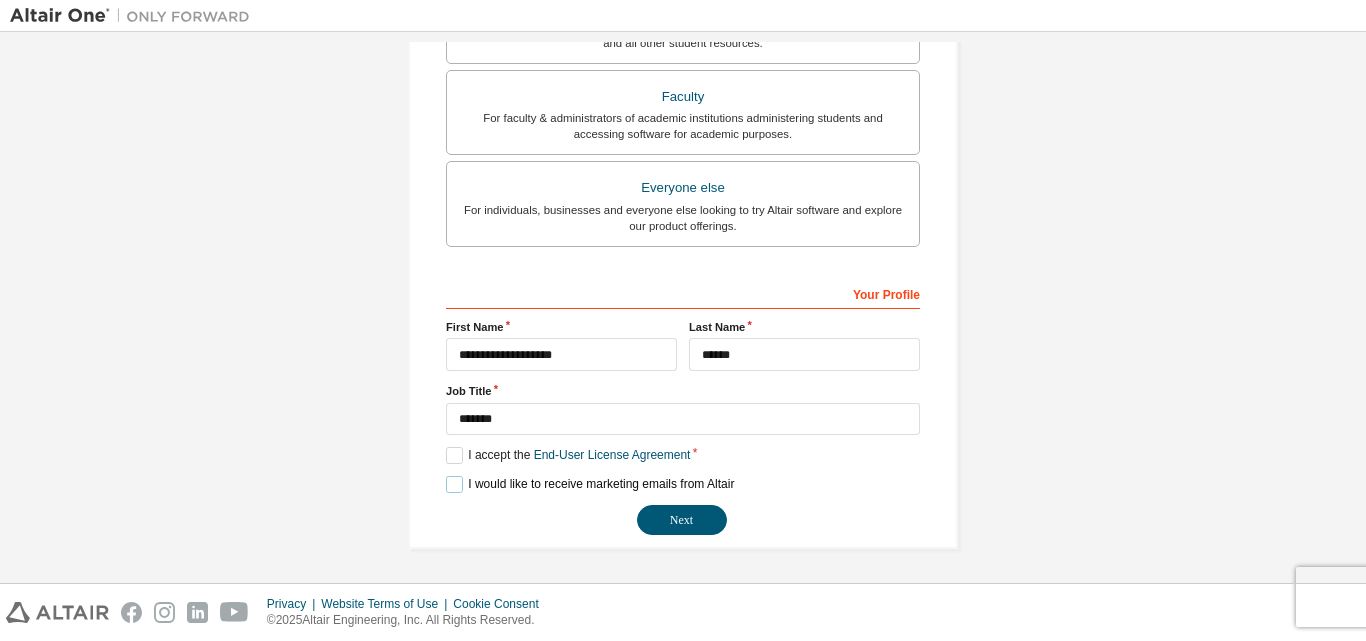 click on "I would like to receive marketing emails from Altair" at bounding box center [590, 484] 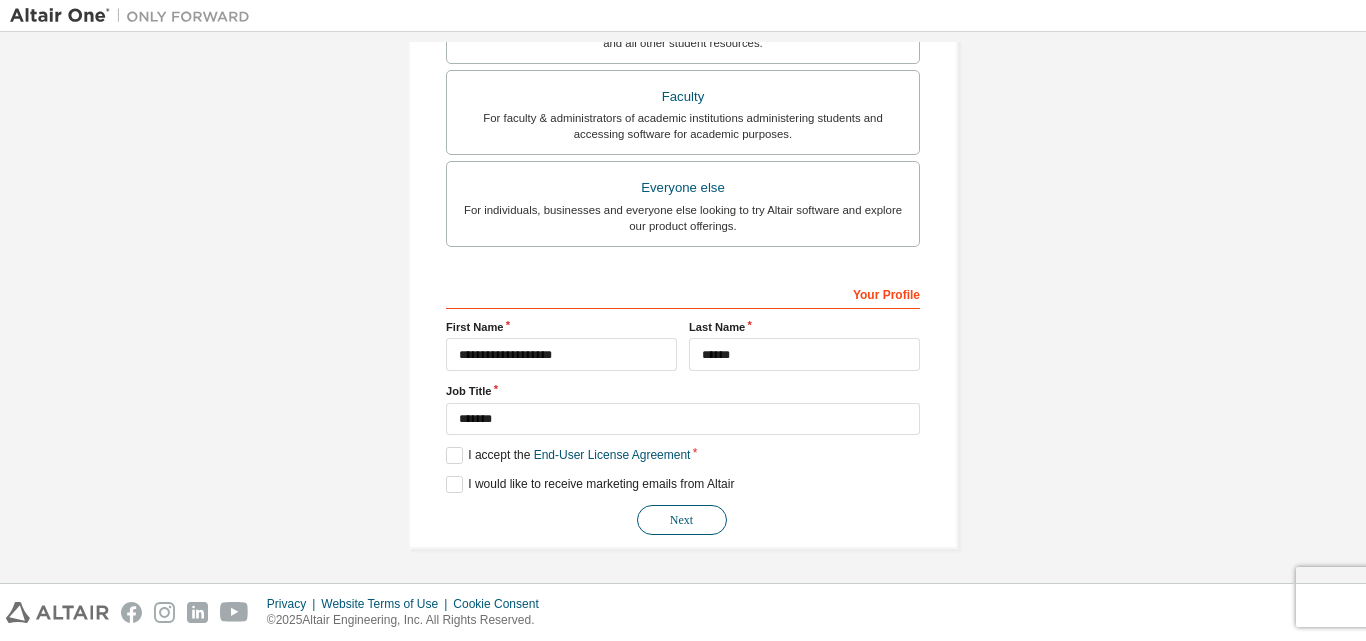 click on "Next" at bounding box center [682, 520] 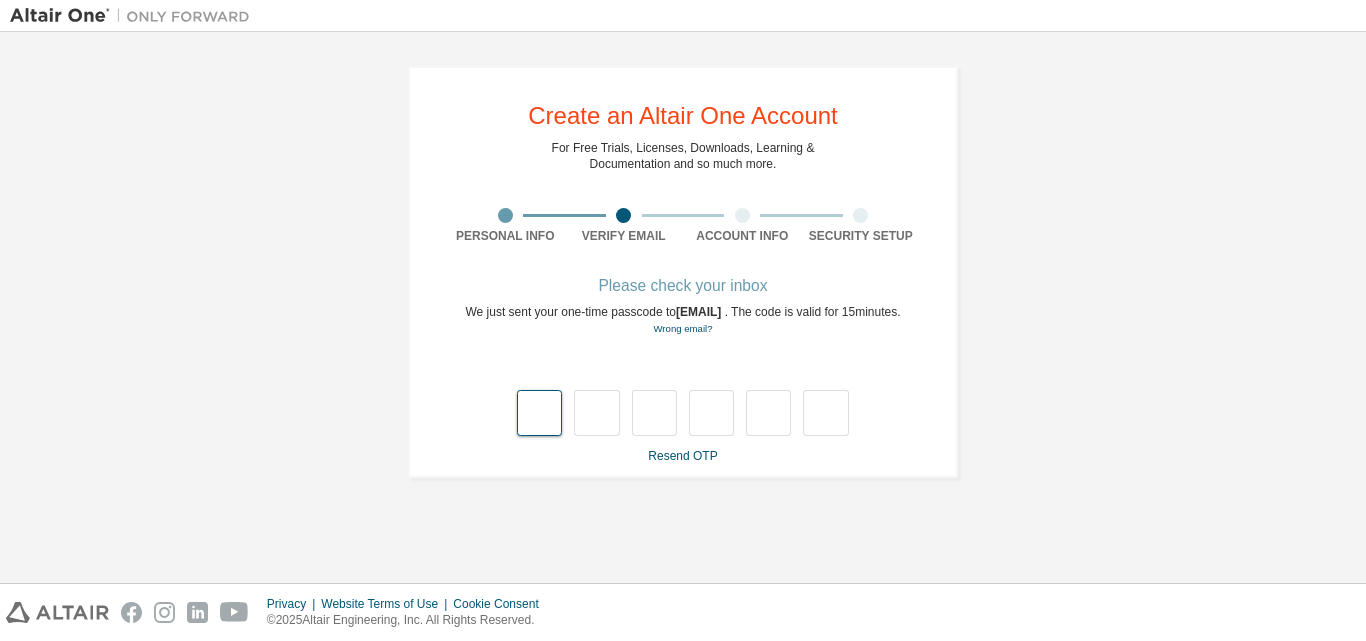 scroll, scrollTop: 0, scrollLeft: 0, axis: both 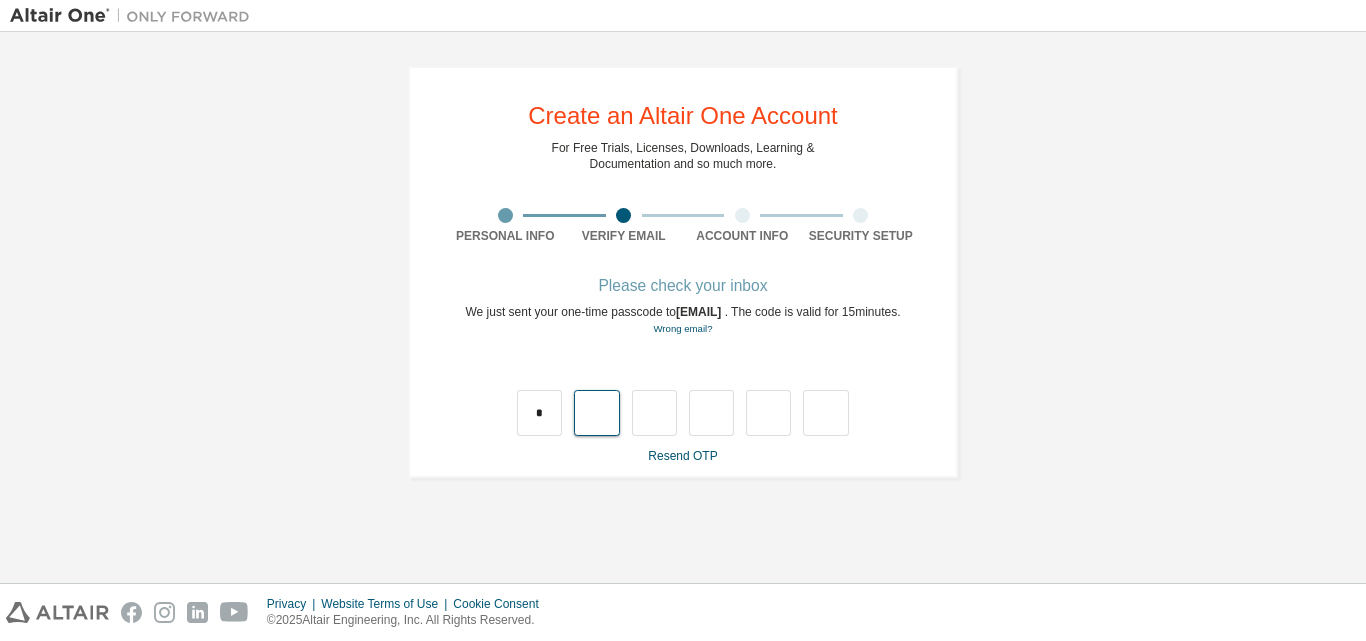 type on "*" 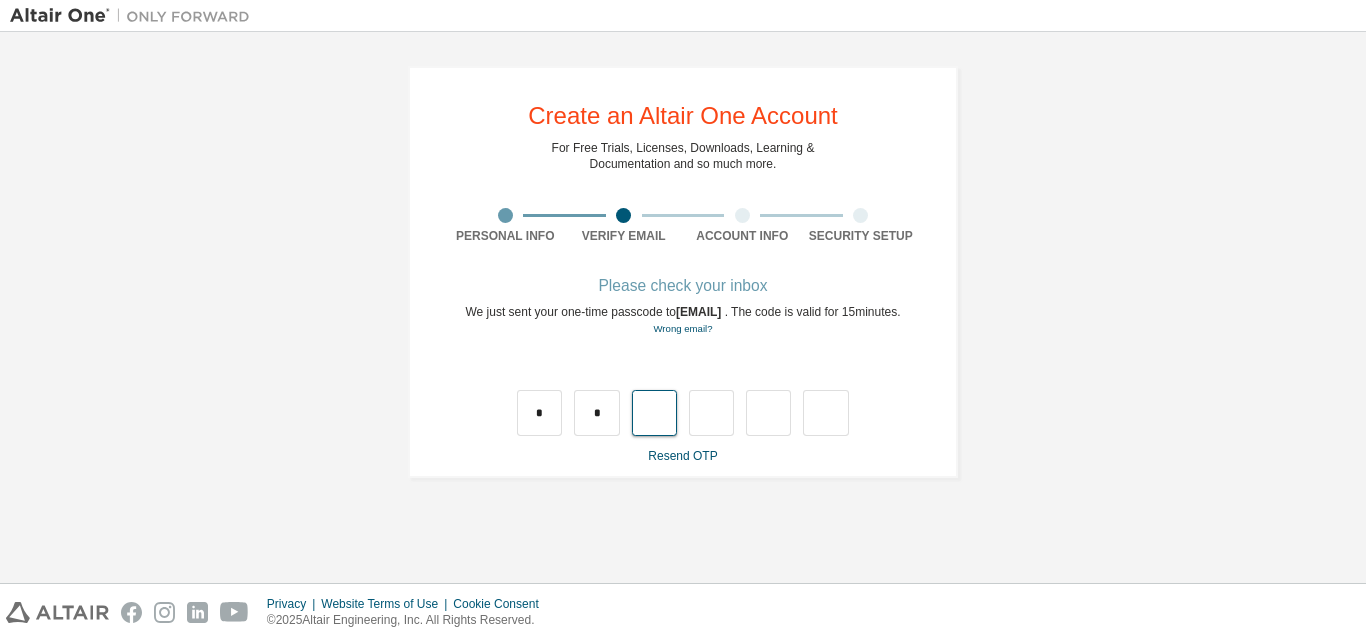 type on "*" 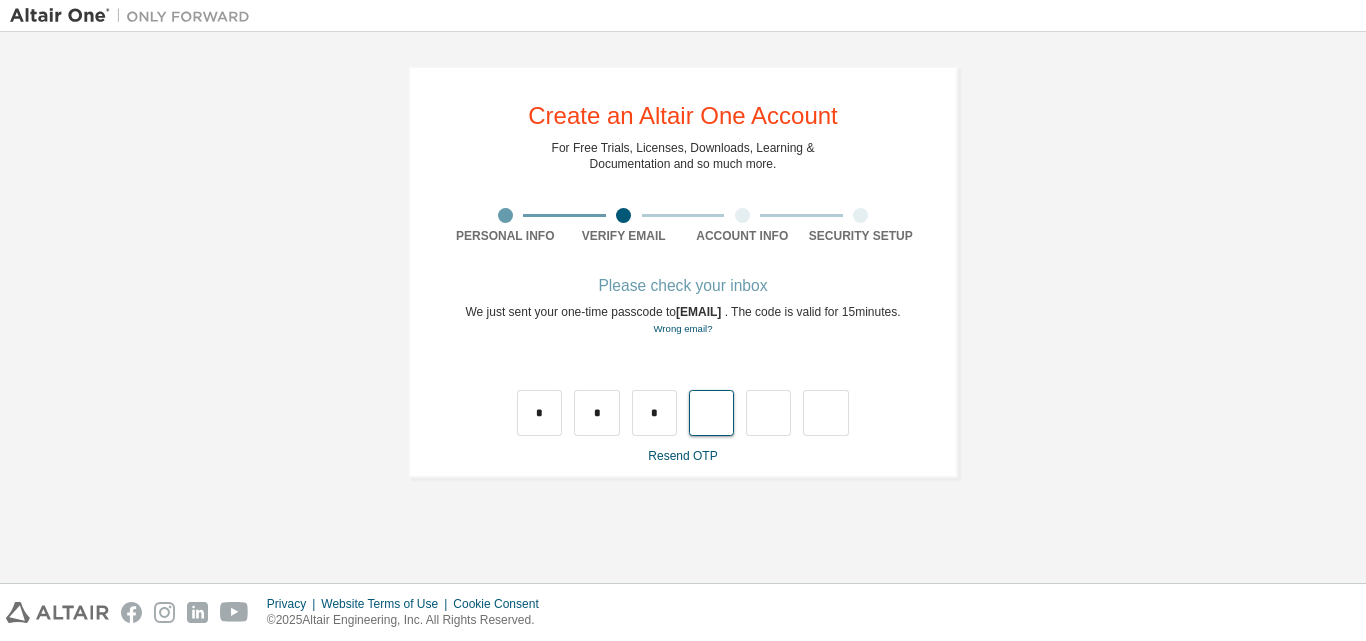type on "*" 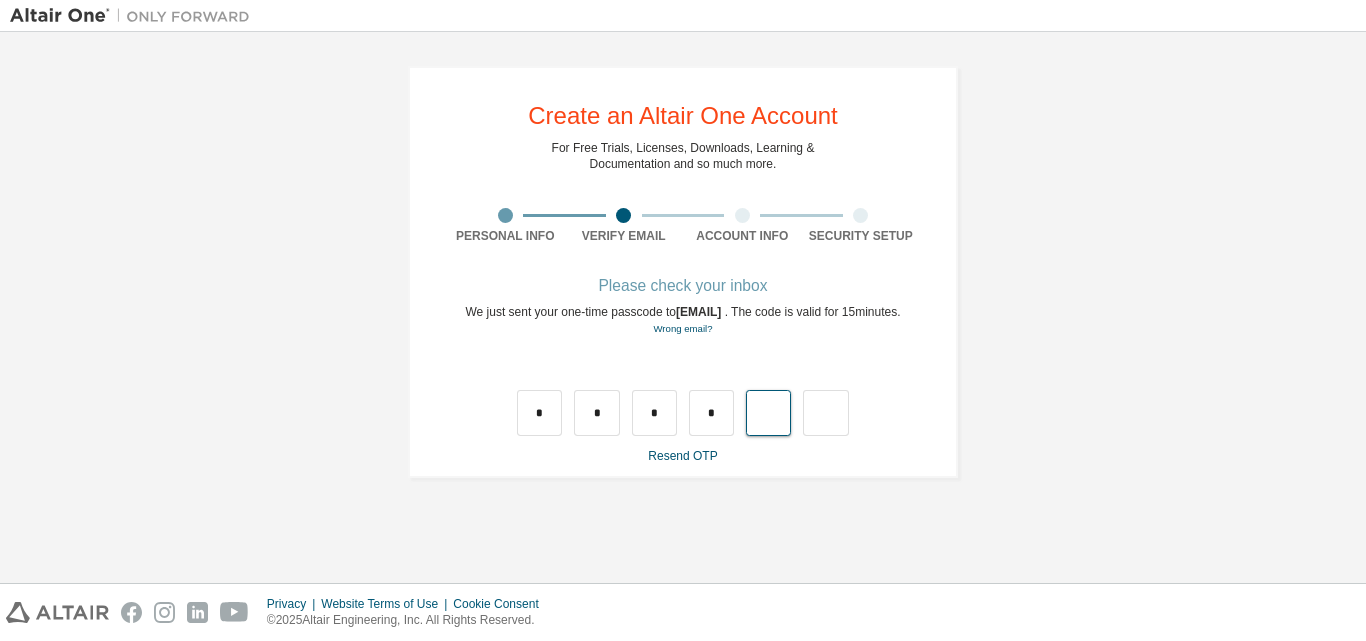 type on "*" 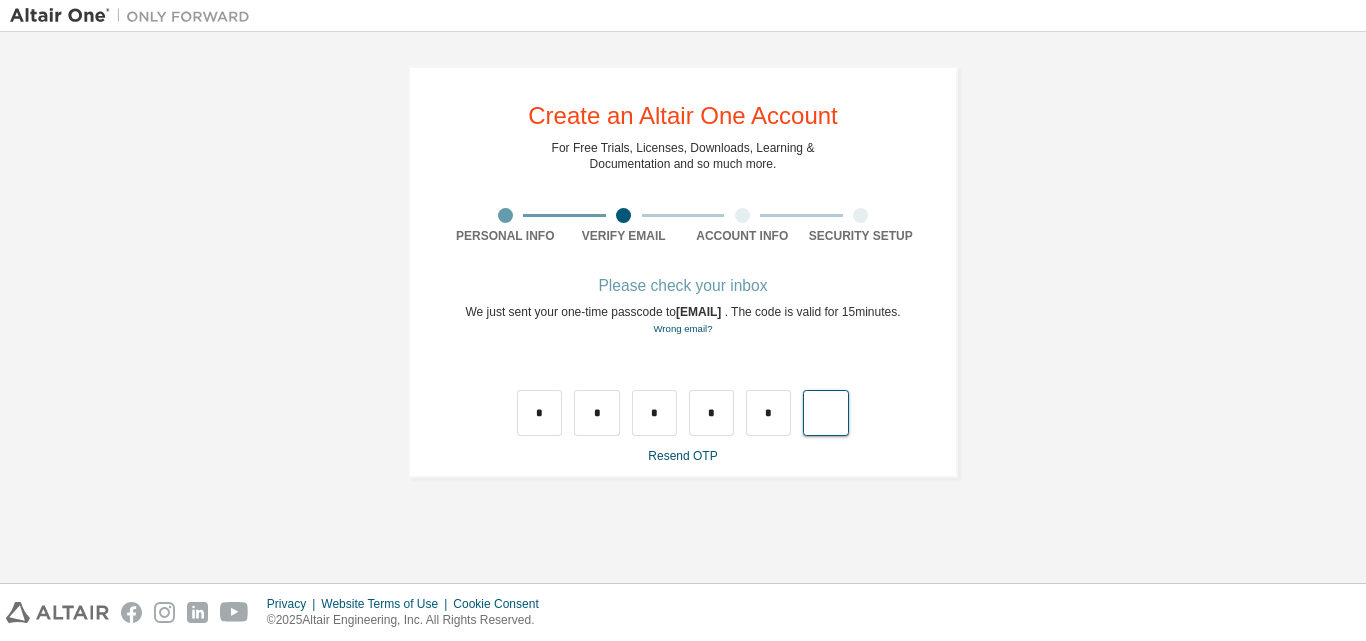type on "*" 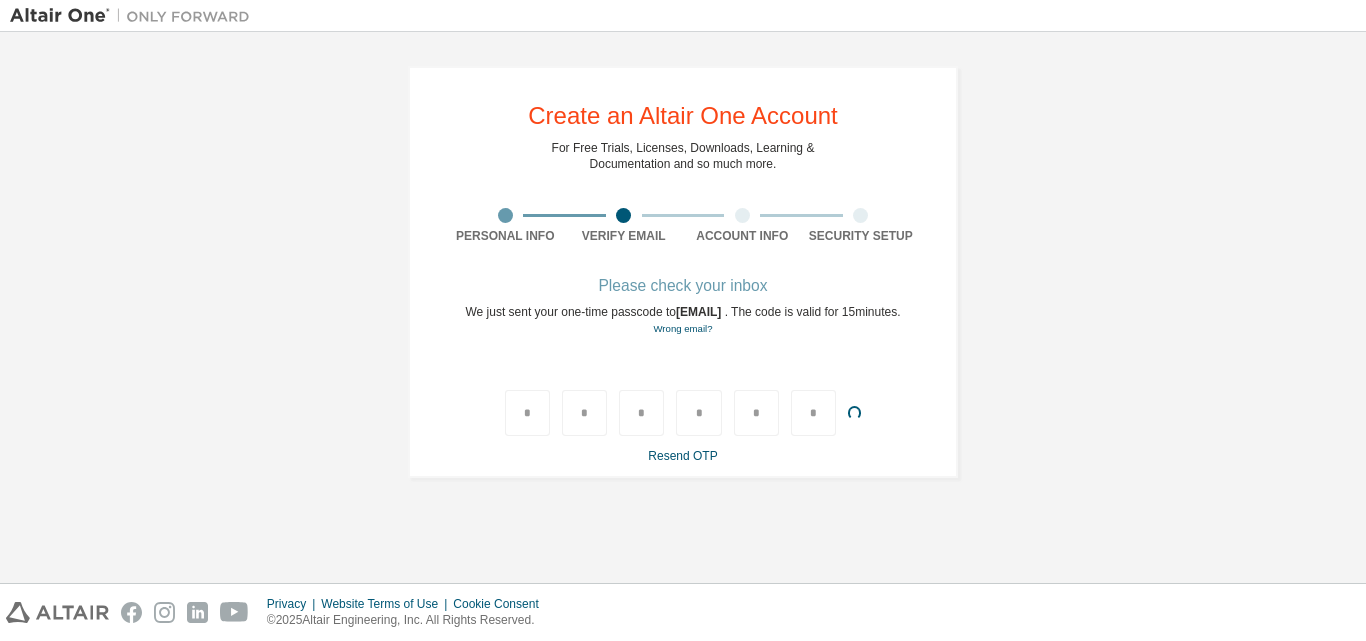 type 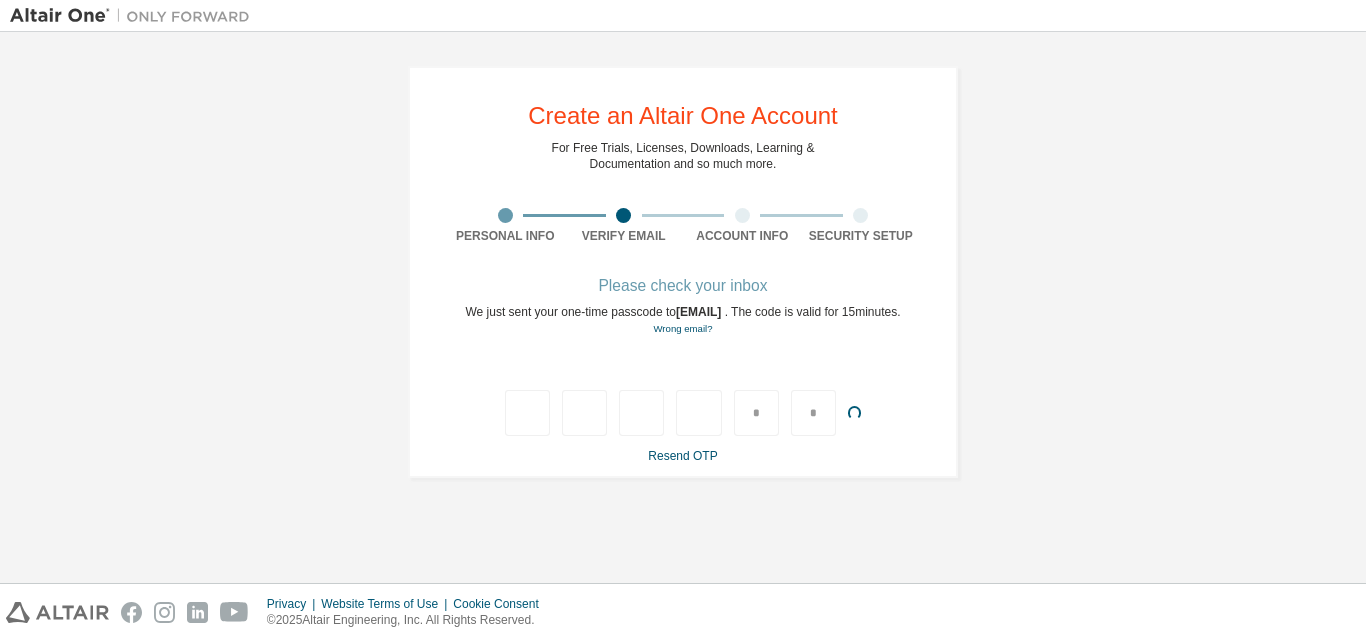 type 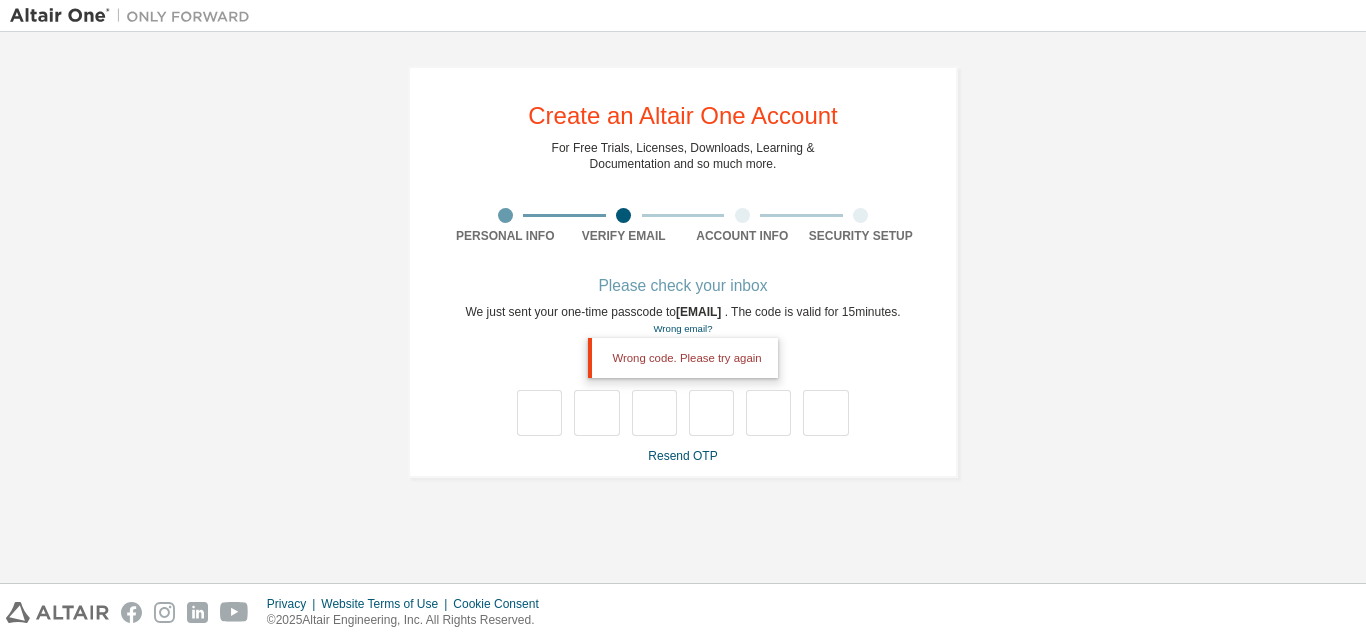 click on "Please check your inbox We just sent your one-time passcode to  228x1a04b0@khitguntur.ac.in   . The code is valid for   15  minutes. Wrong email? Wrong code. Please try again Resend OTP" at bounding box center [682, 372] 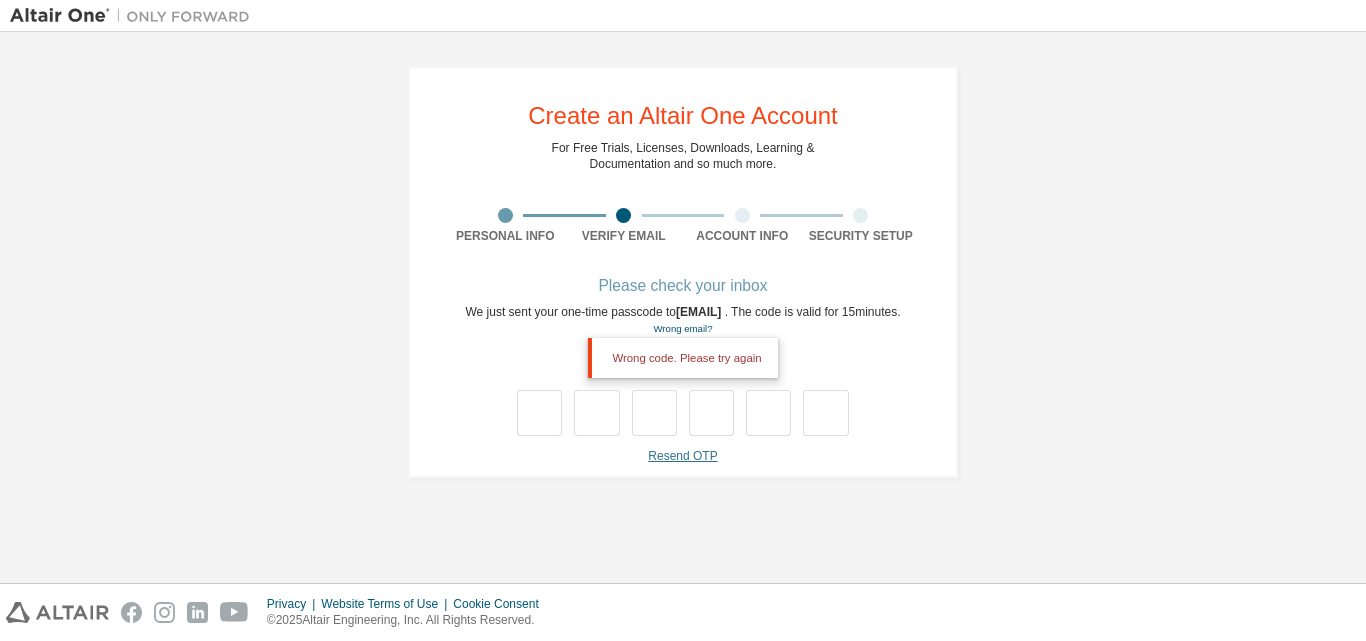 click on "Resend OTP" at bounding box center [682, 456] 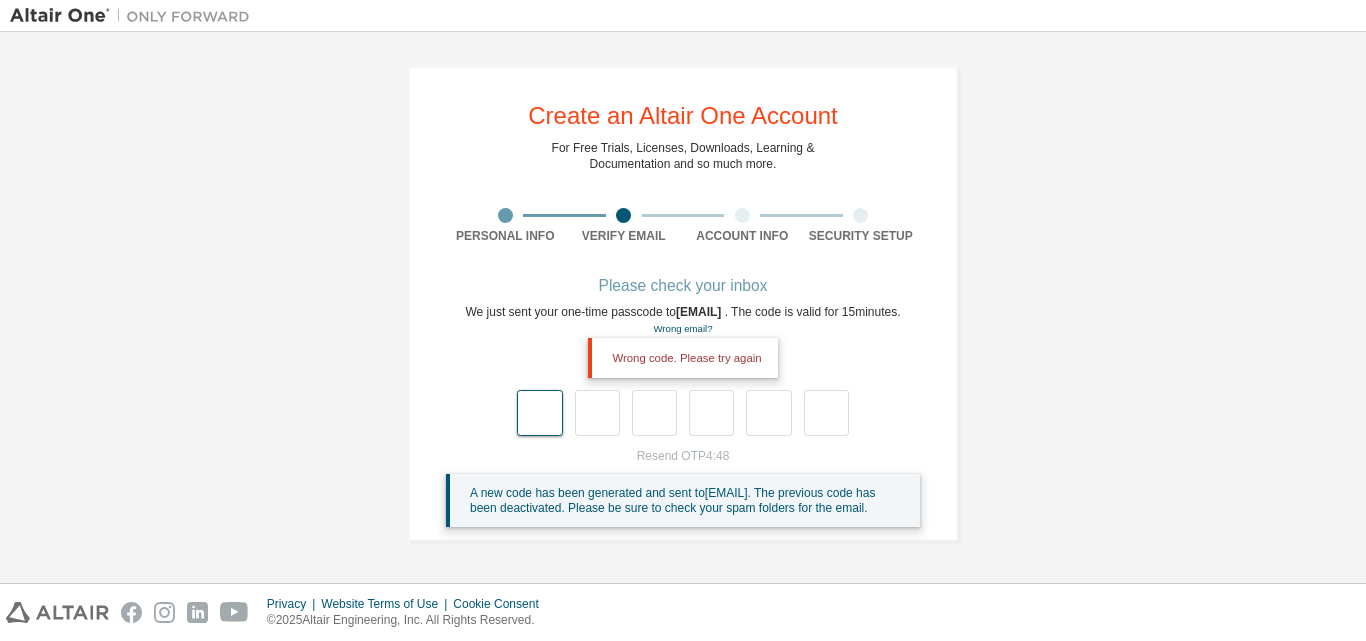 click at bounding box center (539, 413) 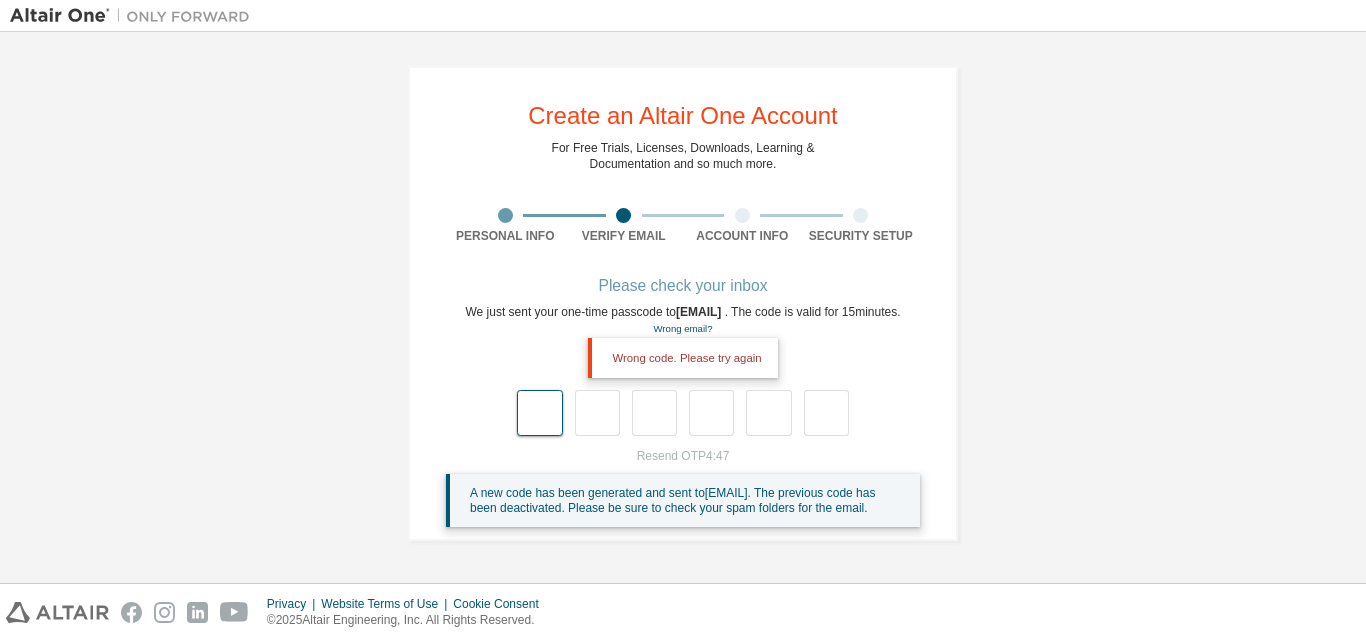 type on "*" 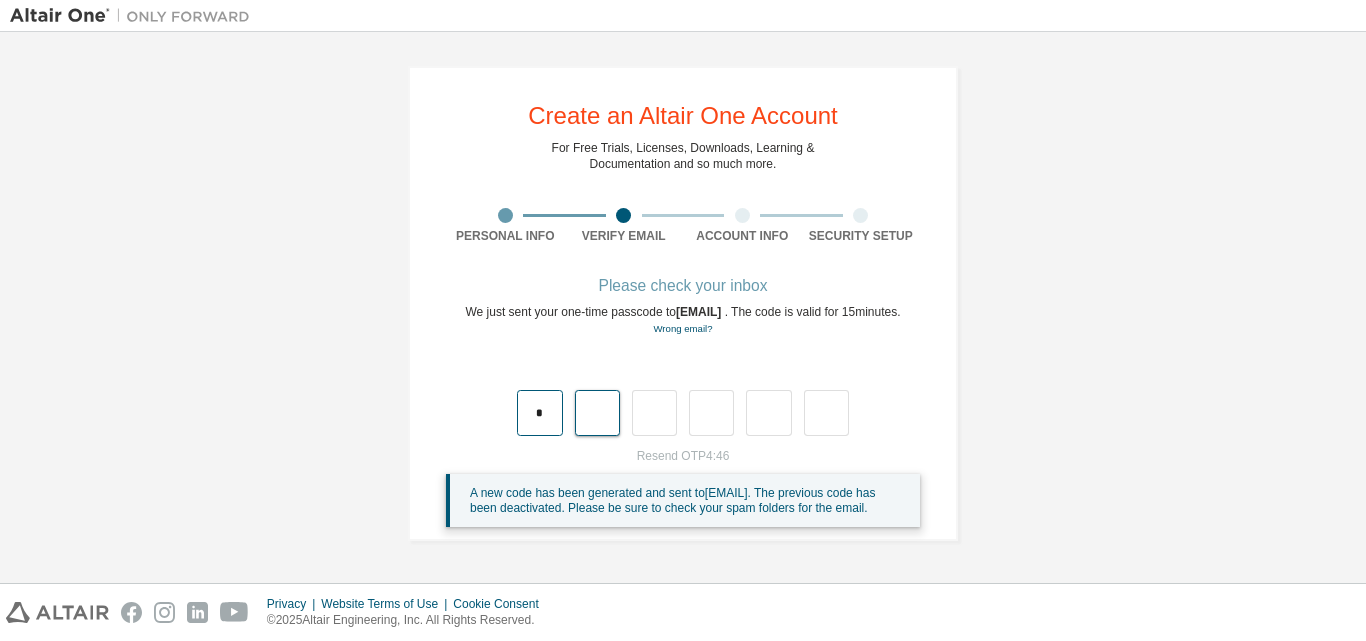 type on "*" 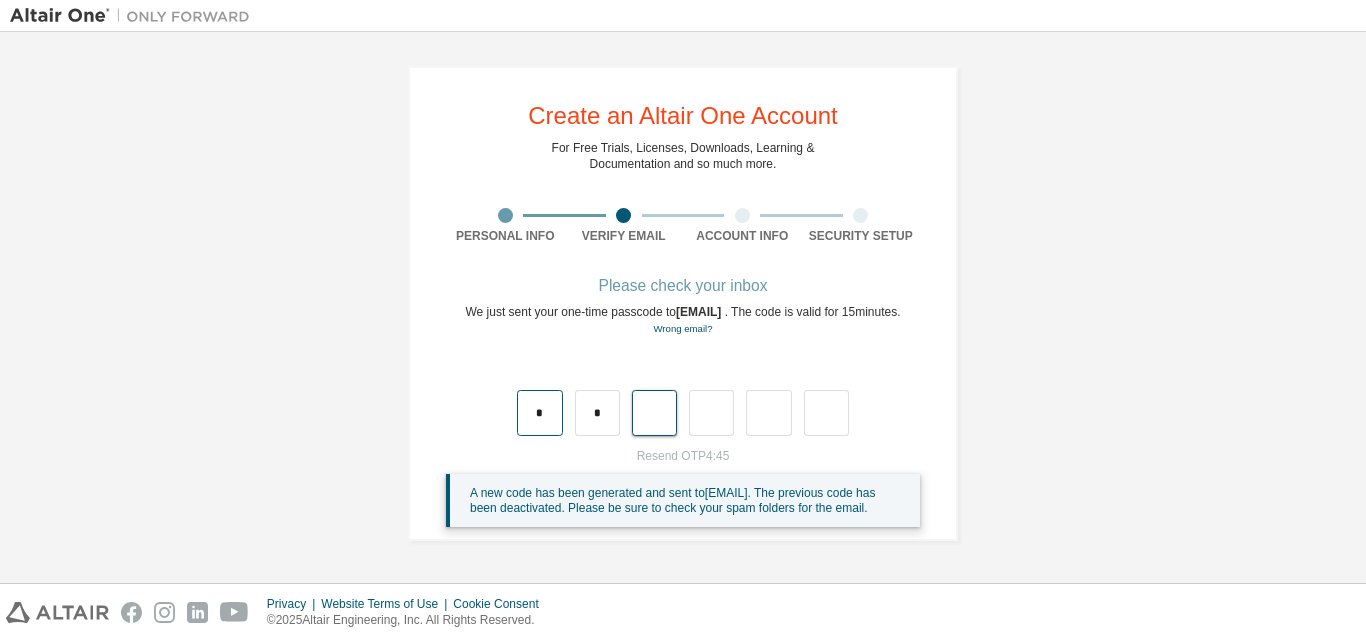type on "*" 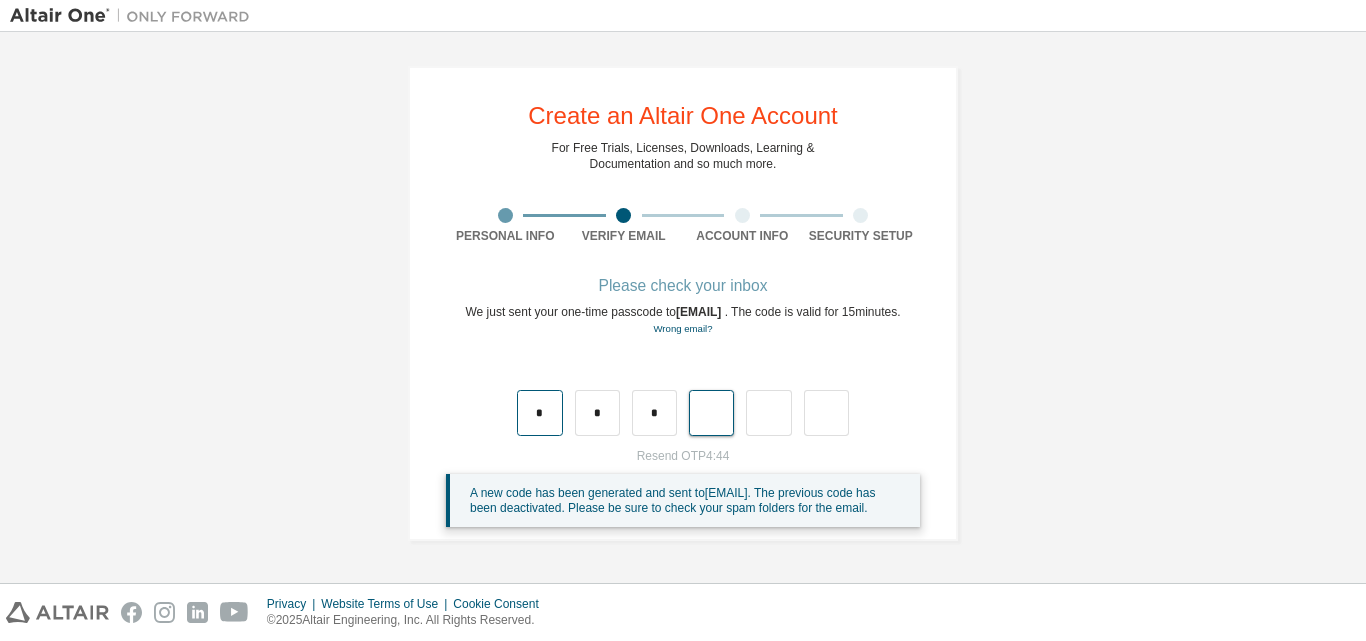 type on "*" 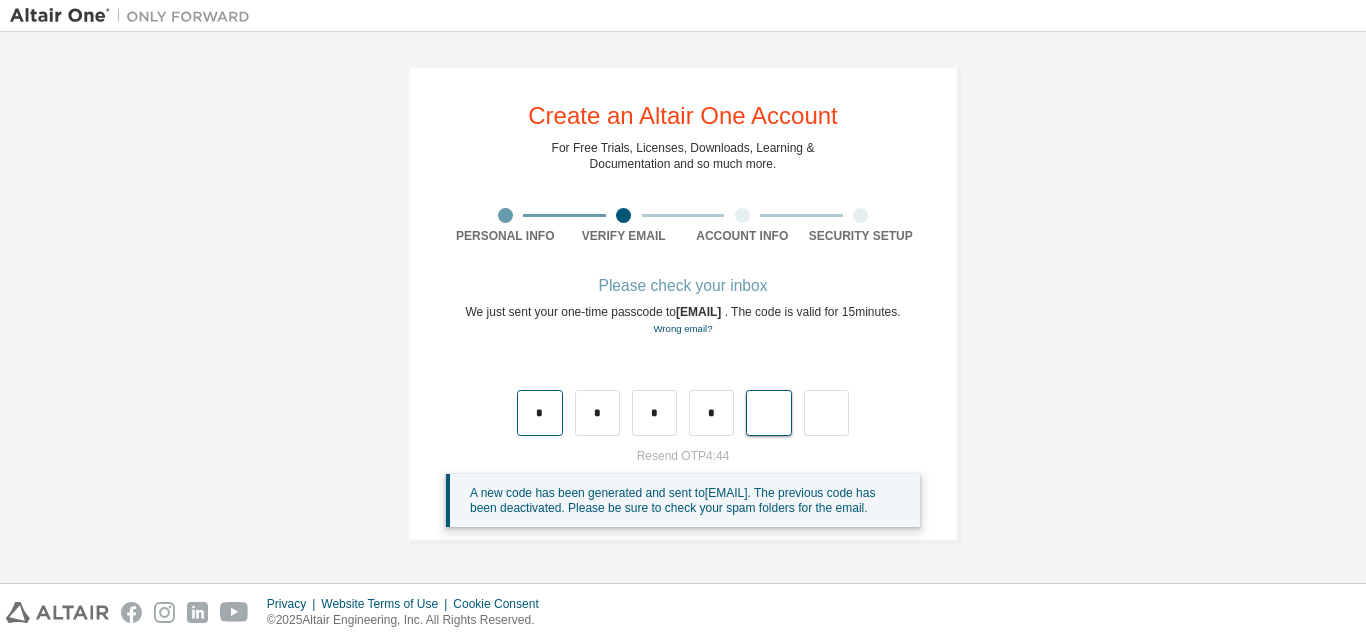 type on "*" 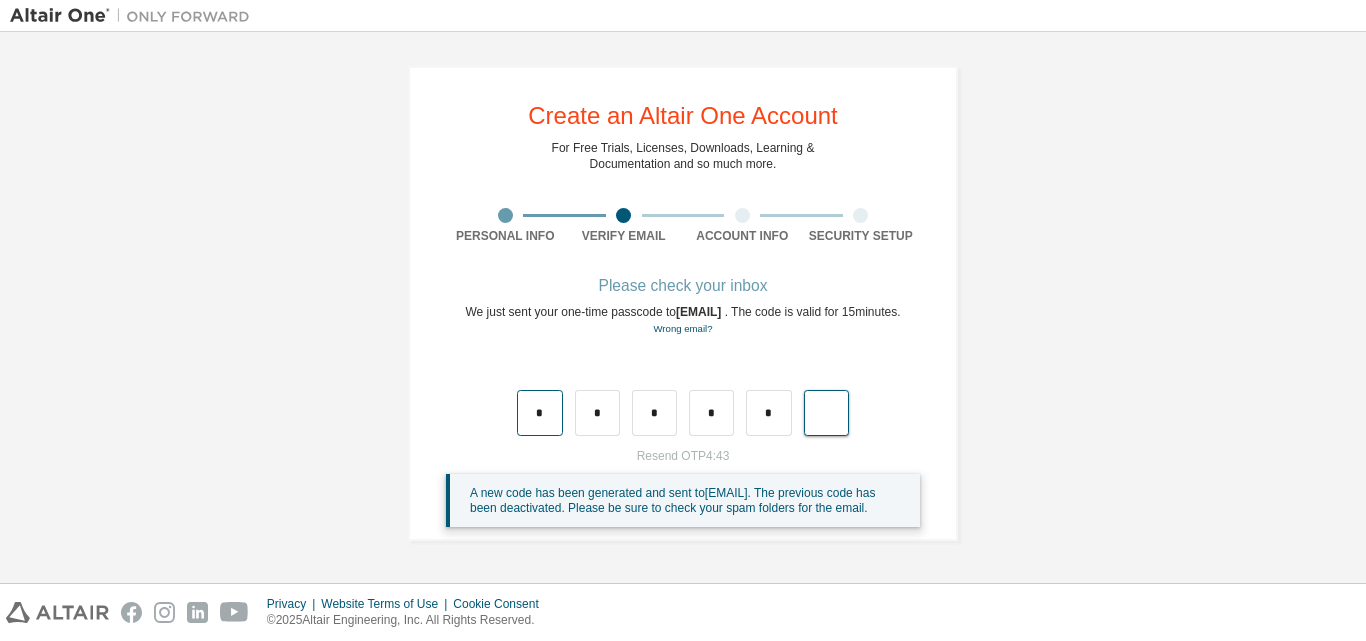 type on "*" 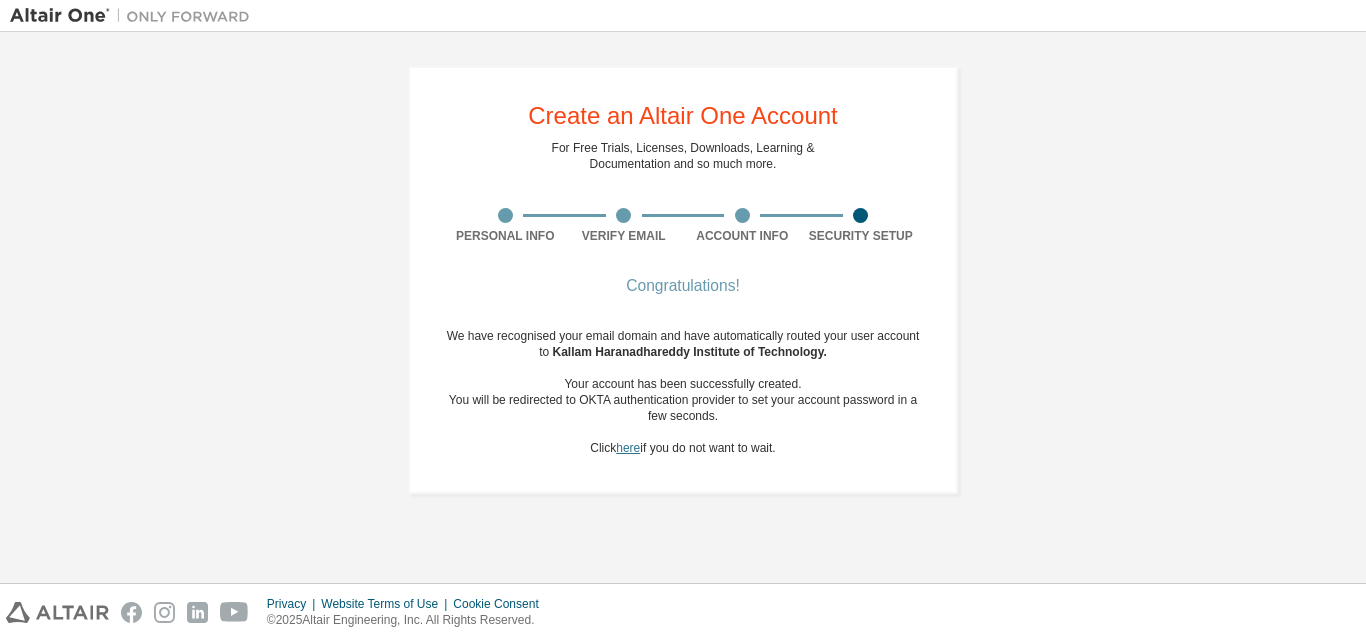 click on "here" at bounding box center [628, 448] 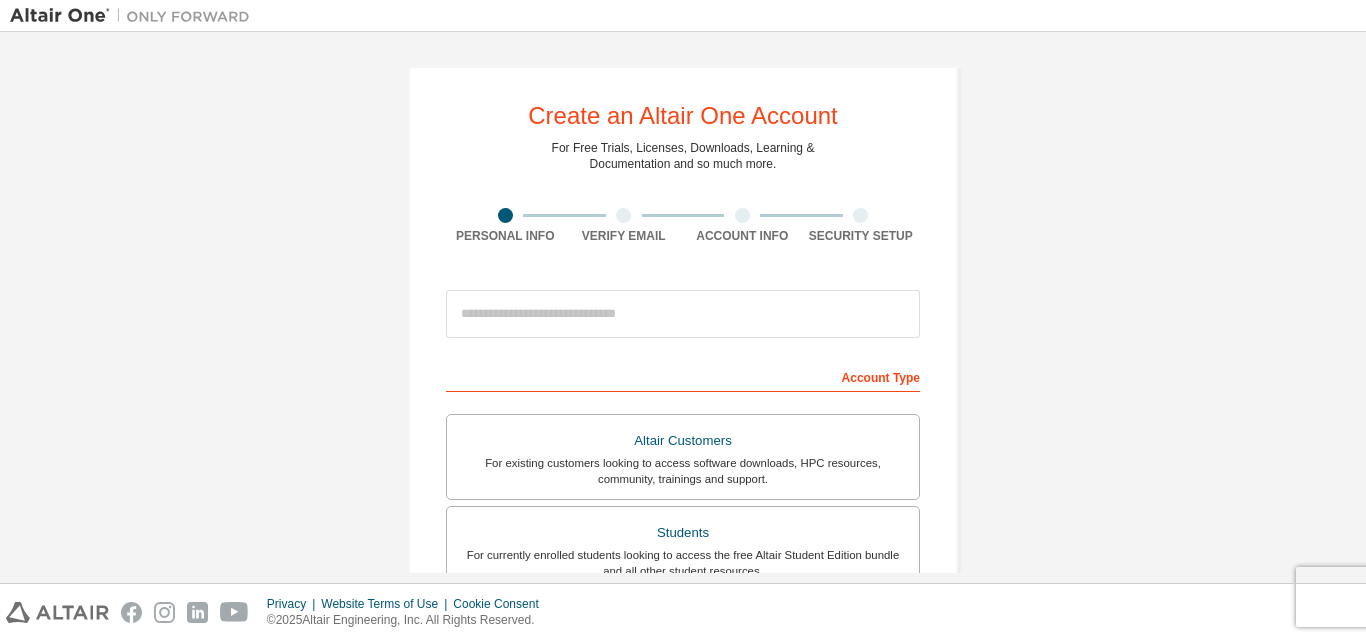 scroll, scrollTop: 0, scrollLeft: 0, axis: both 